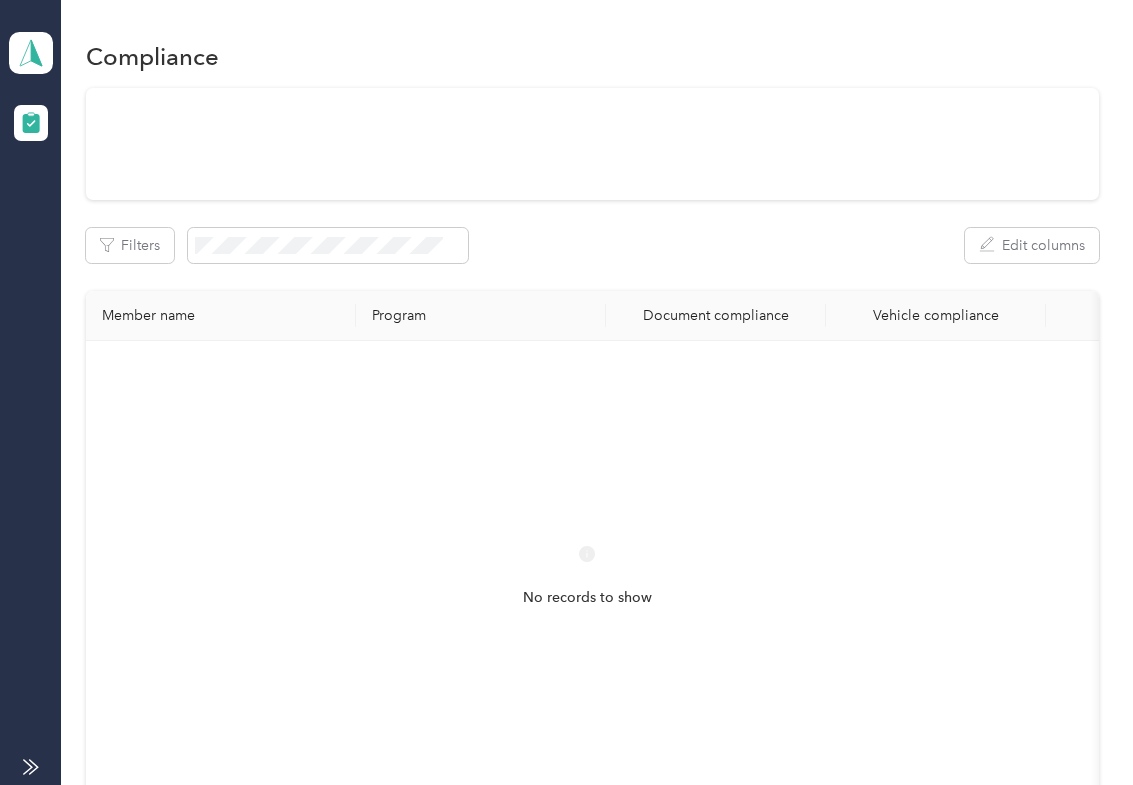 scroll, scrollTop: 0, scrollLeft: 0, axis: both 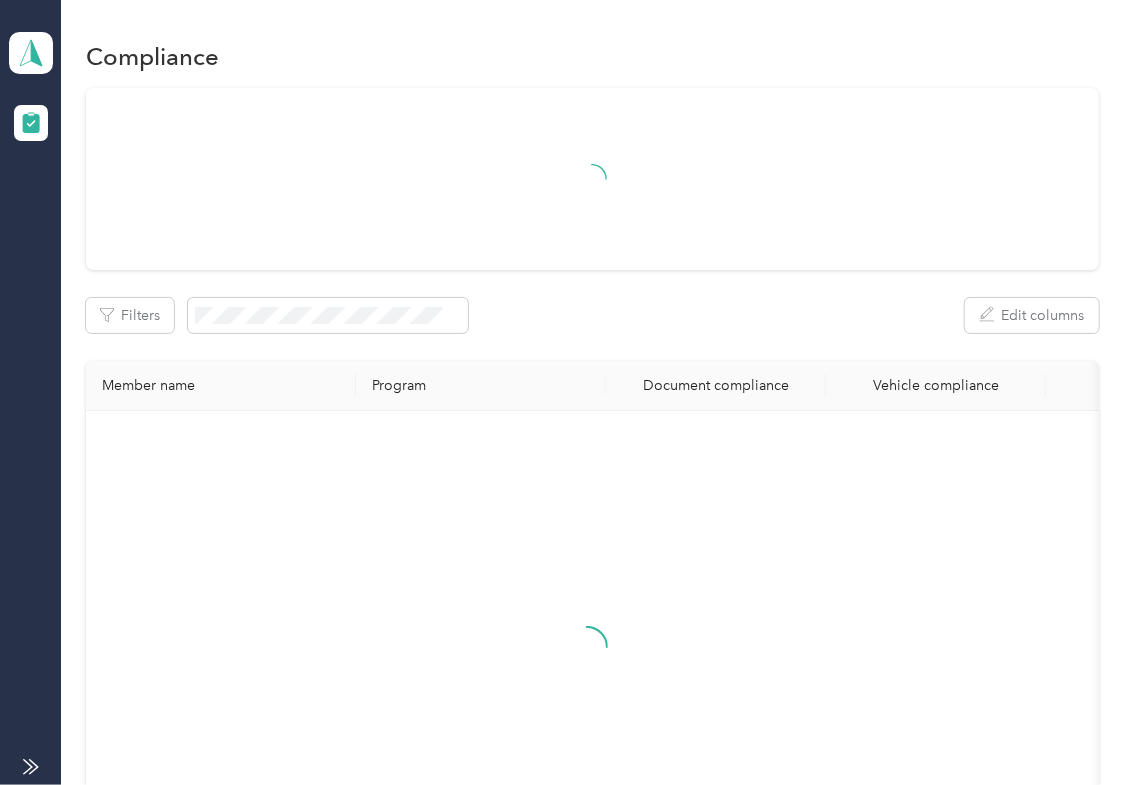 click on "Filters Edit columns Member name Program Document compliance Vehicle compliance" at bounding box center (592, 504) 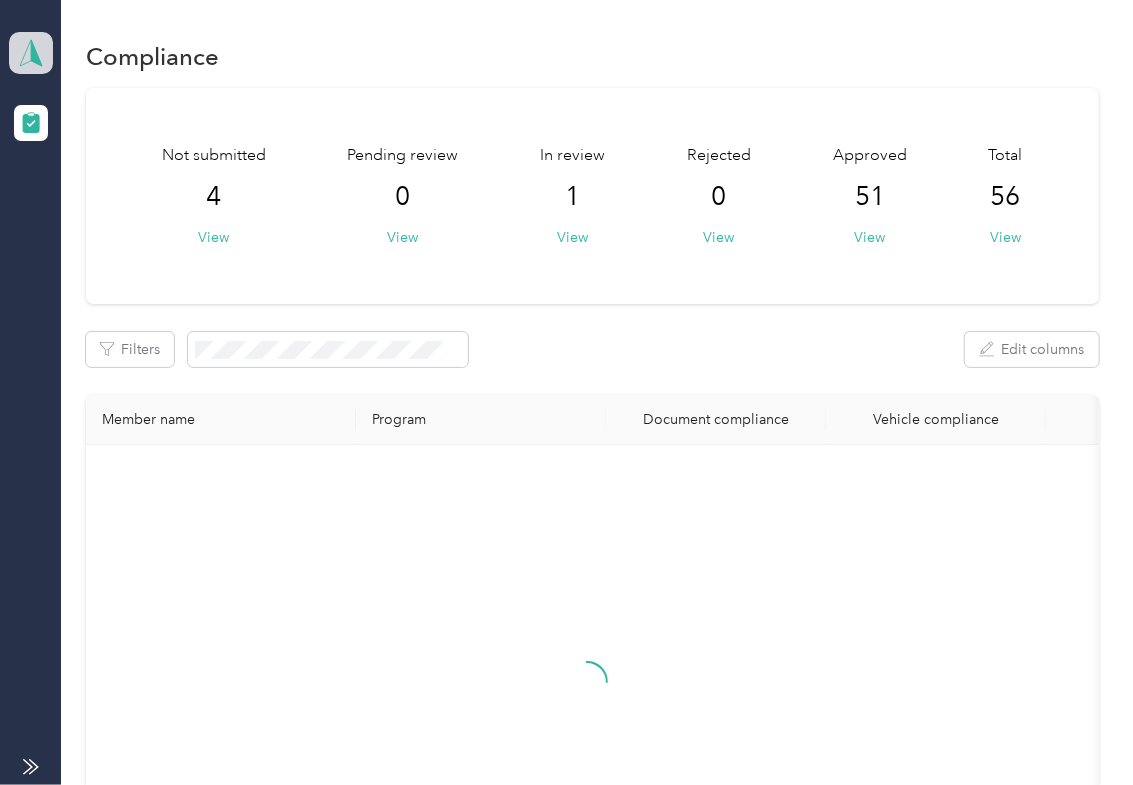 click at bounding box center [31, 53] 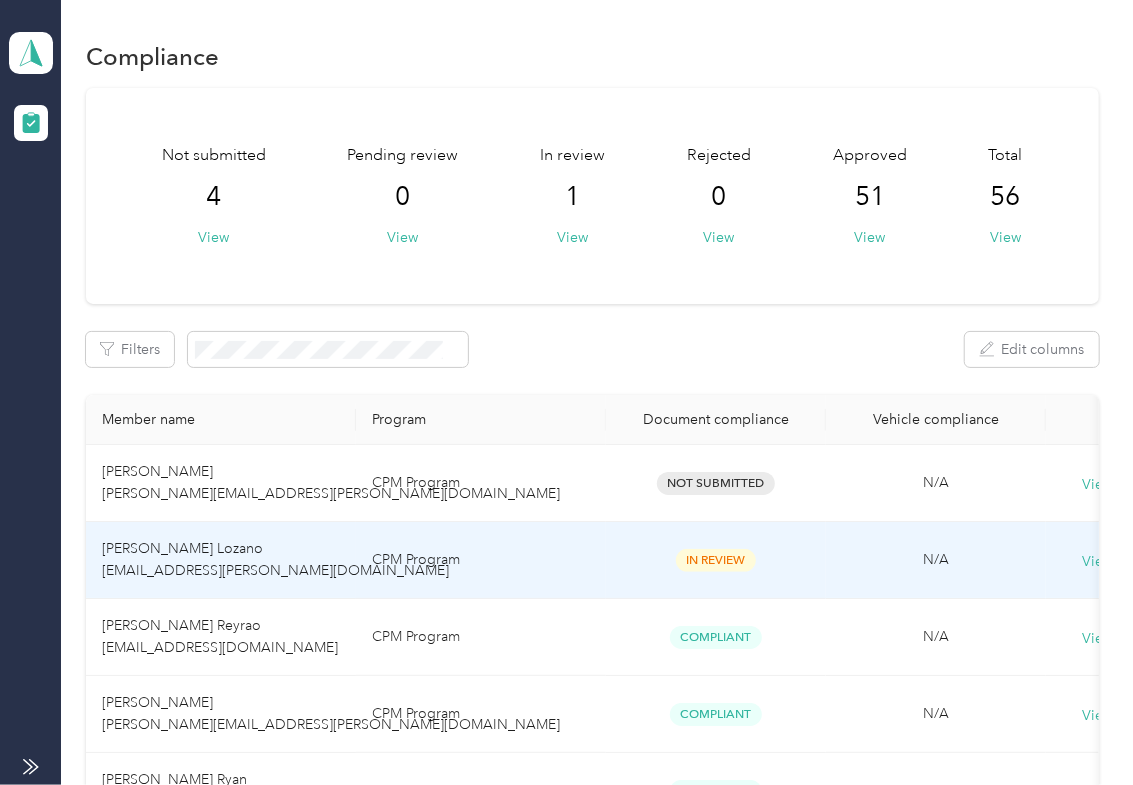click on "CPM Program" at bounding box center [481, 560] 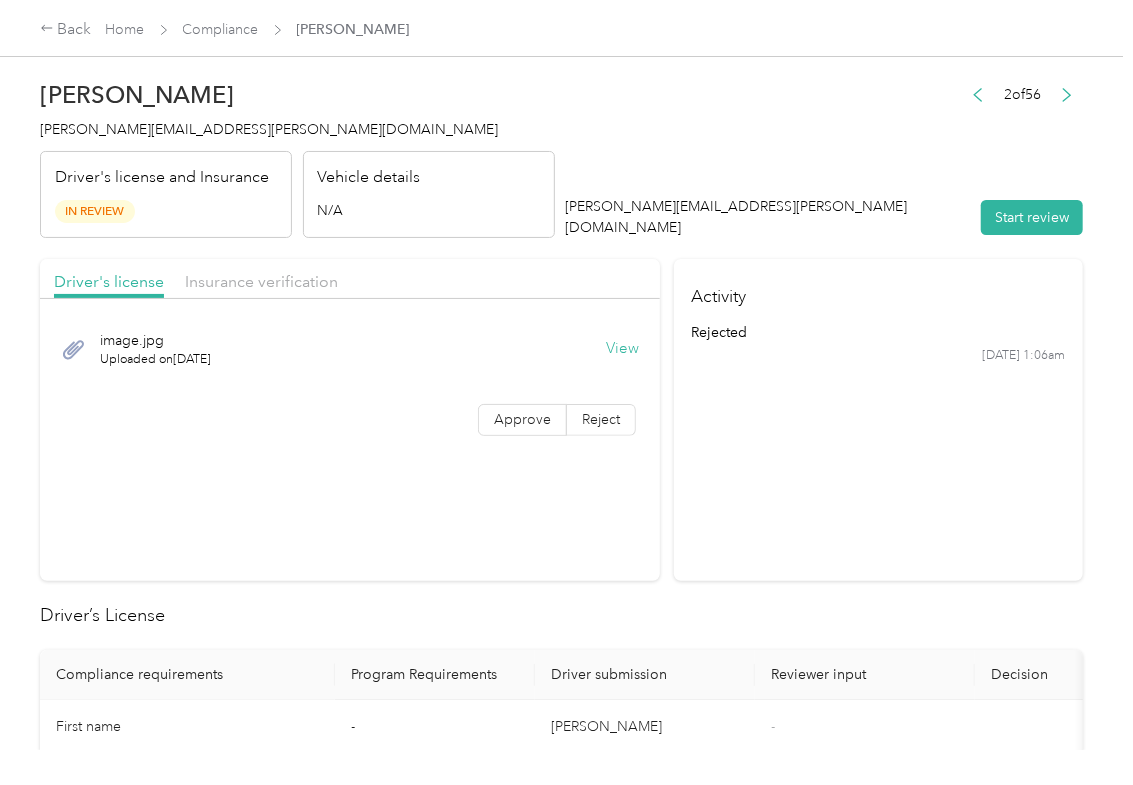 click on "View" at bounding box center (622, 349) 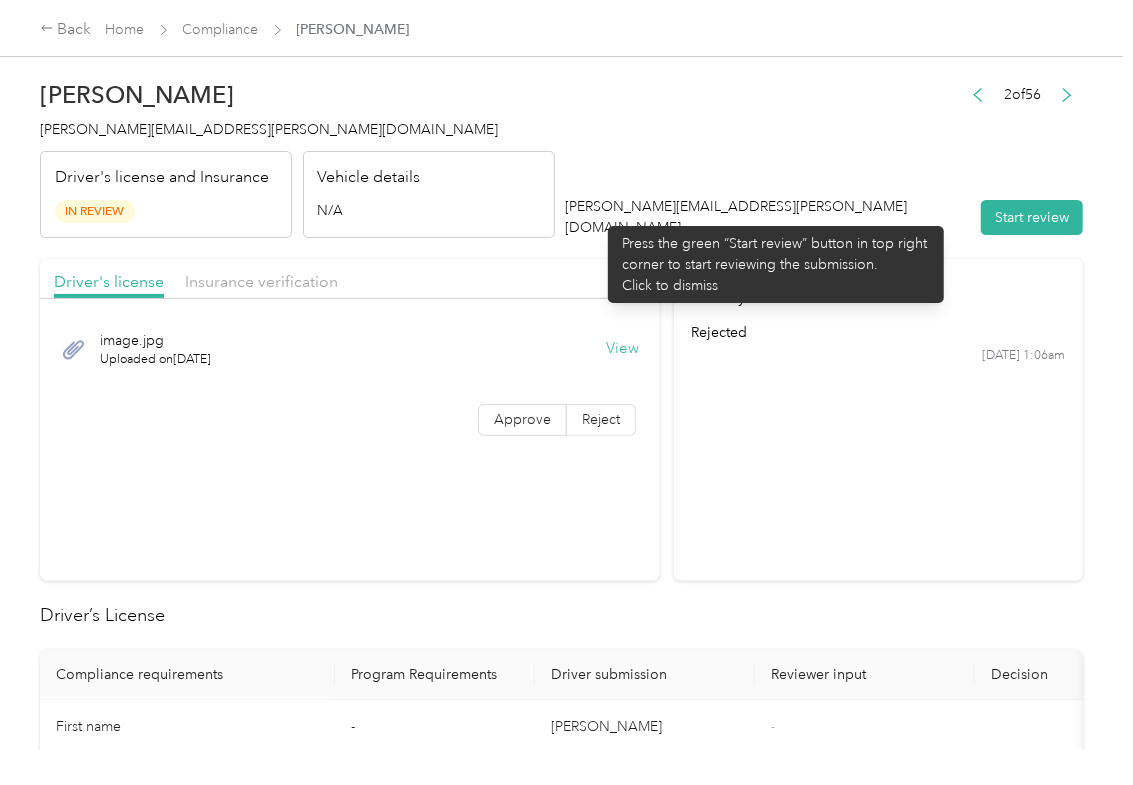 click on "[PERSON_NAME] Lozano [EMAIL_ADDRESS][PERSON_NAME][DOMAIN_NAME] Driver's license and Insurance In Review Vehicle details N/A 2  of  56 [PERSON_NAME][EMAIL_ADDRESS][PERSON_NAME][DOMAIN_NAME] Start review" at bounding box center [561, 154] 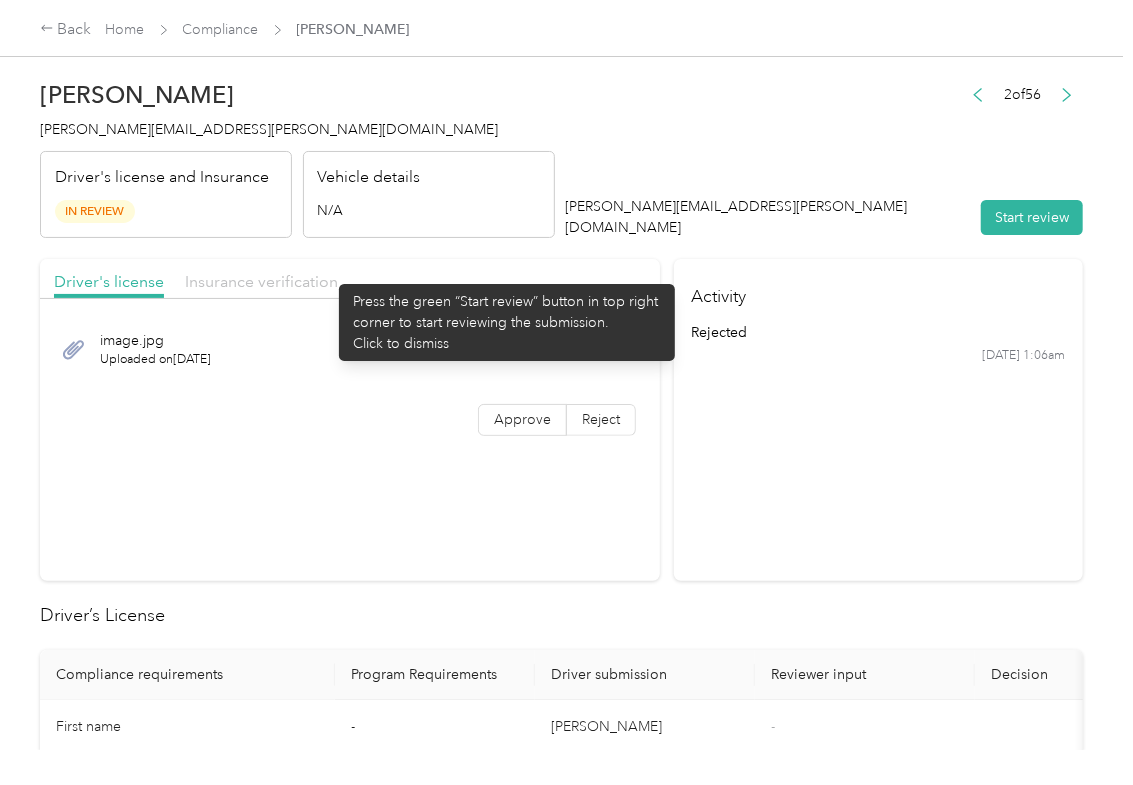 click on "Insurance verification" at bounding box center (261, 281) 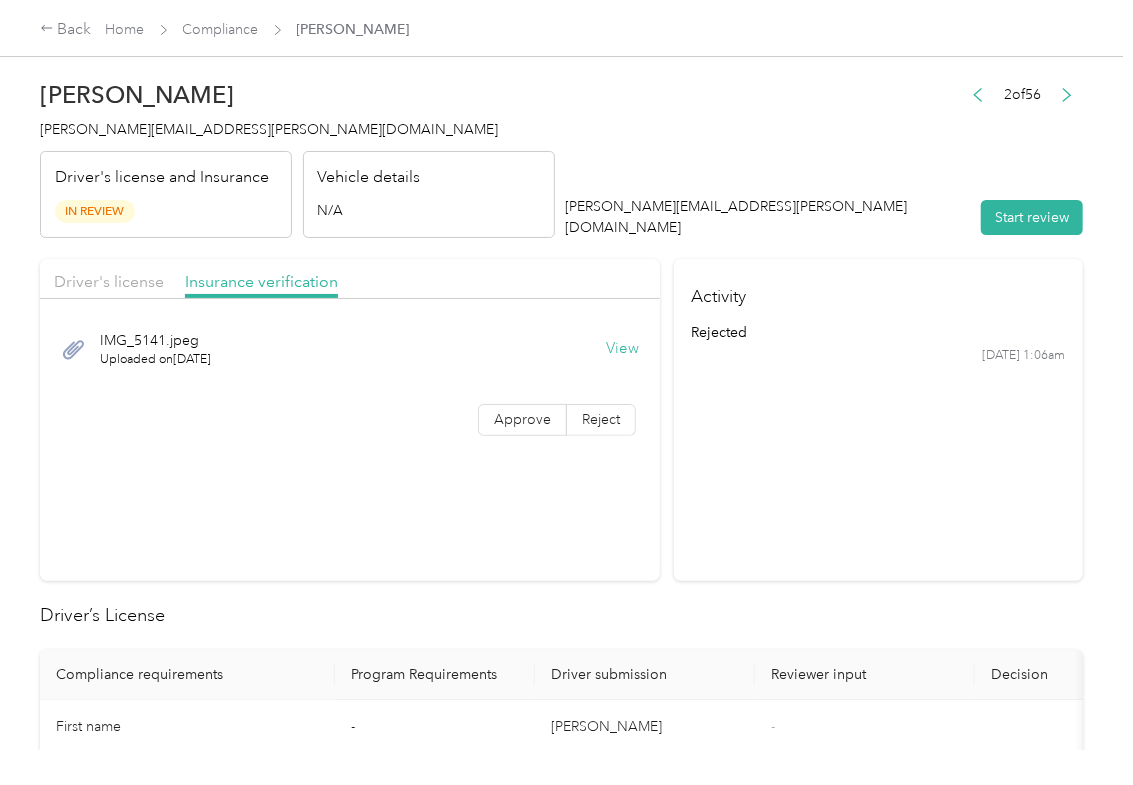 click on "View" at bounding box center (622, 349) 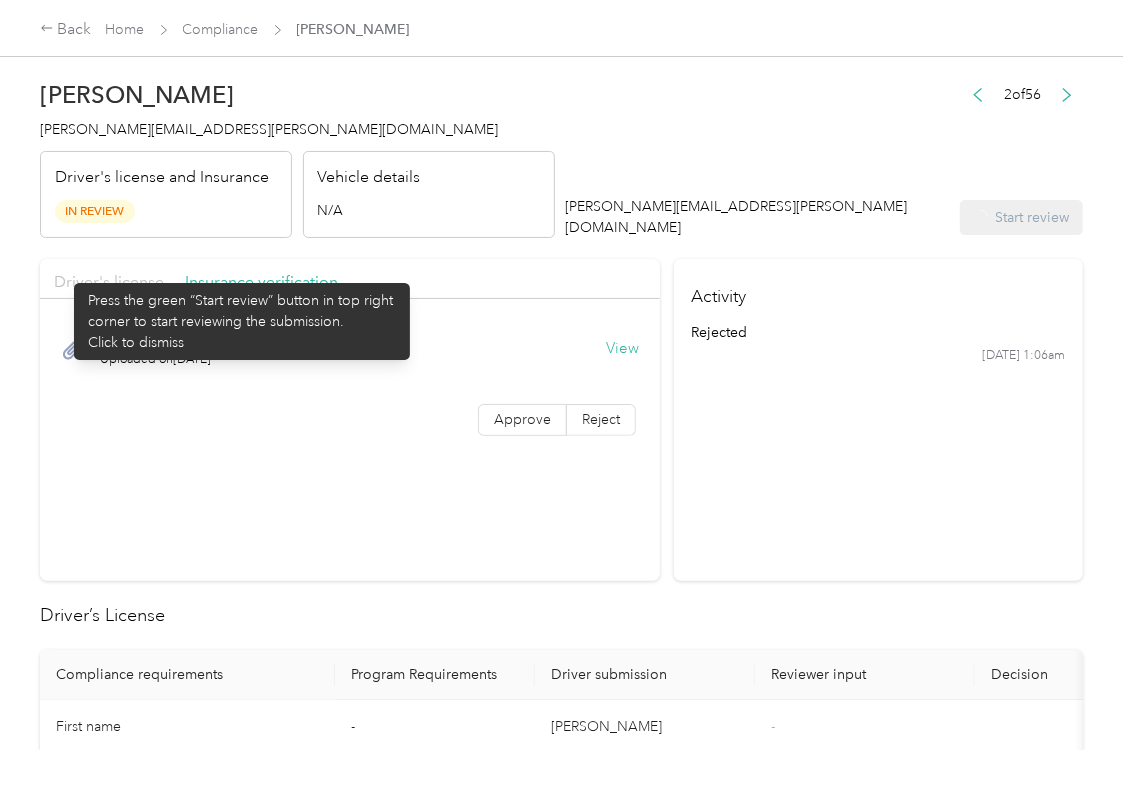 click on "Driver's license" at bounding box center [109, 281] 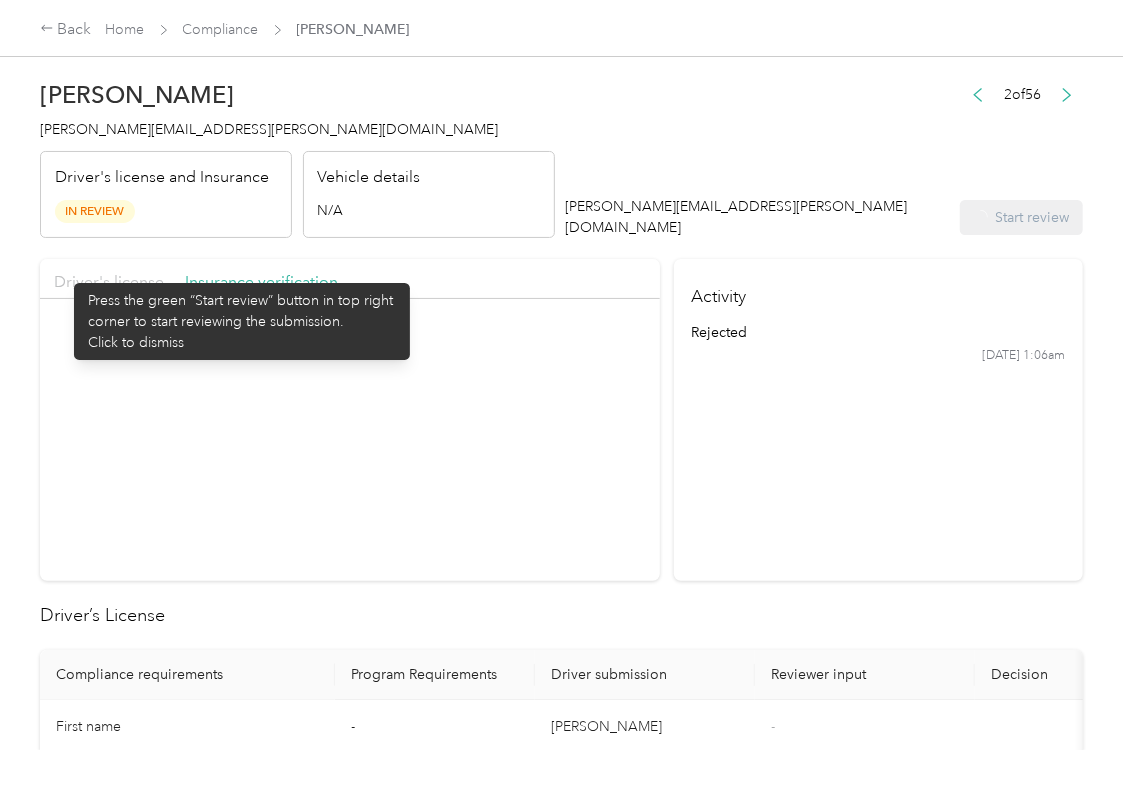 click on "Driver's license" at bounding box center (109, 281) 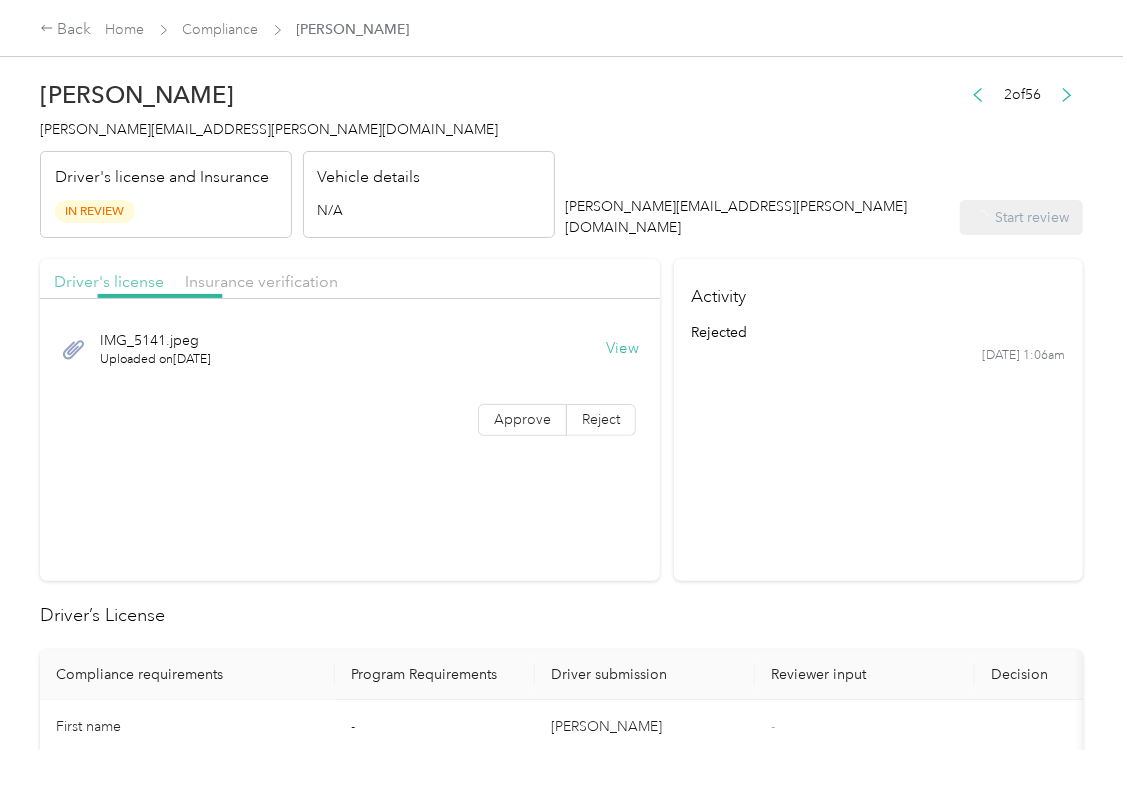 click on "Driver's license" at bounding box center (109, 281) 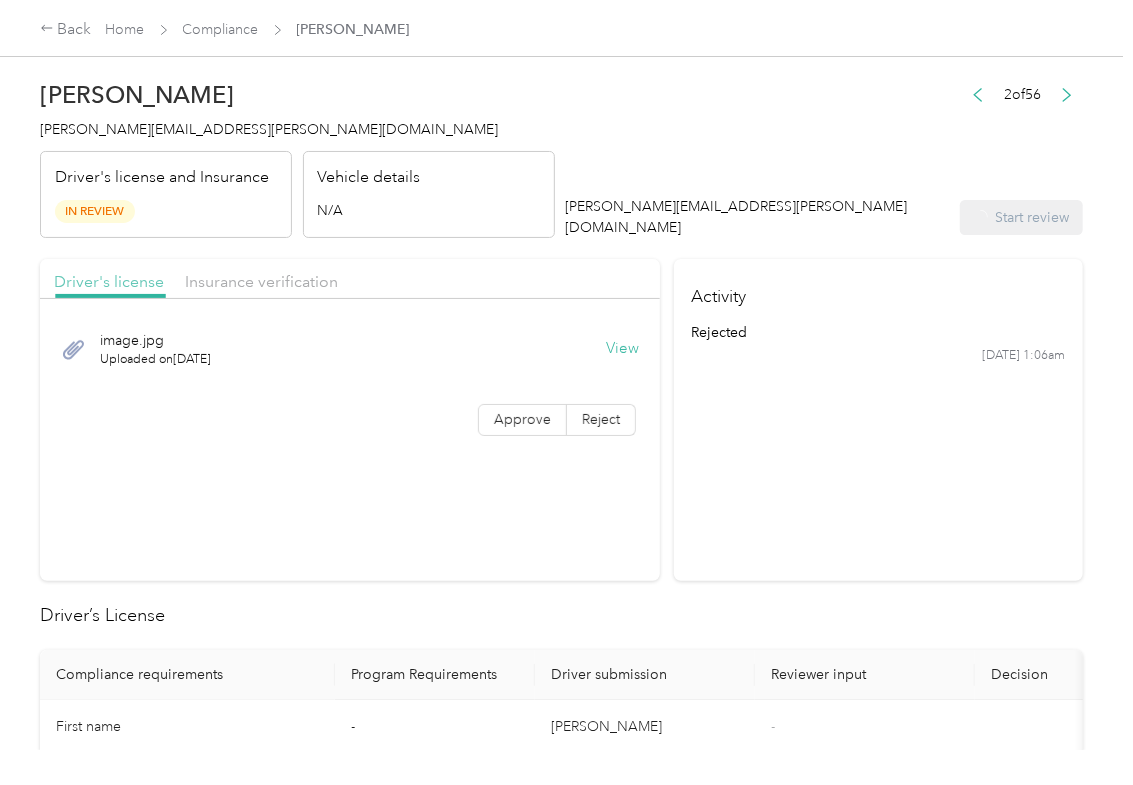 click on "Driver's license" at bounding box center [109, 281] 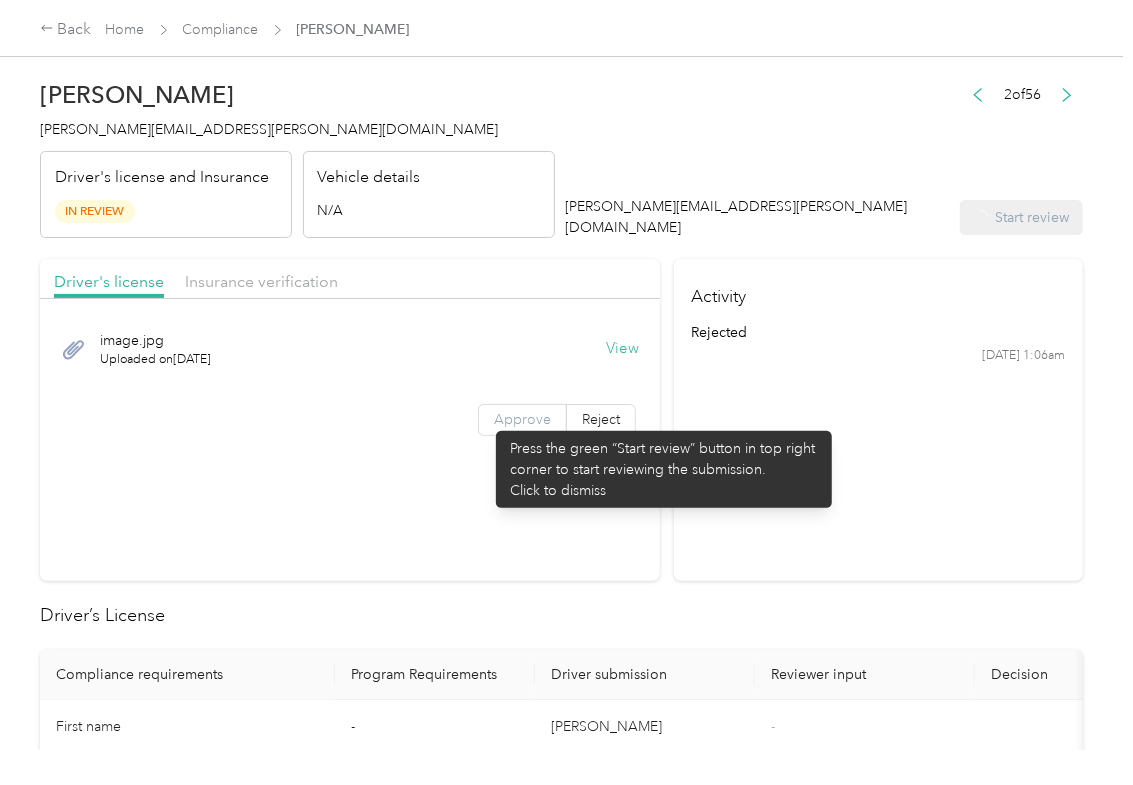 click on "Approve" at bounding box center (522, 420) 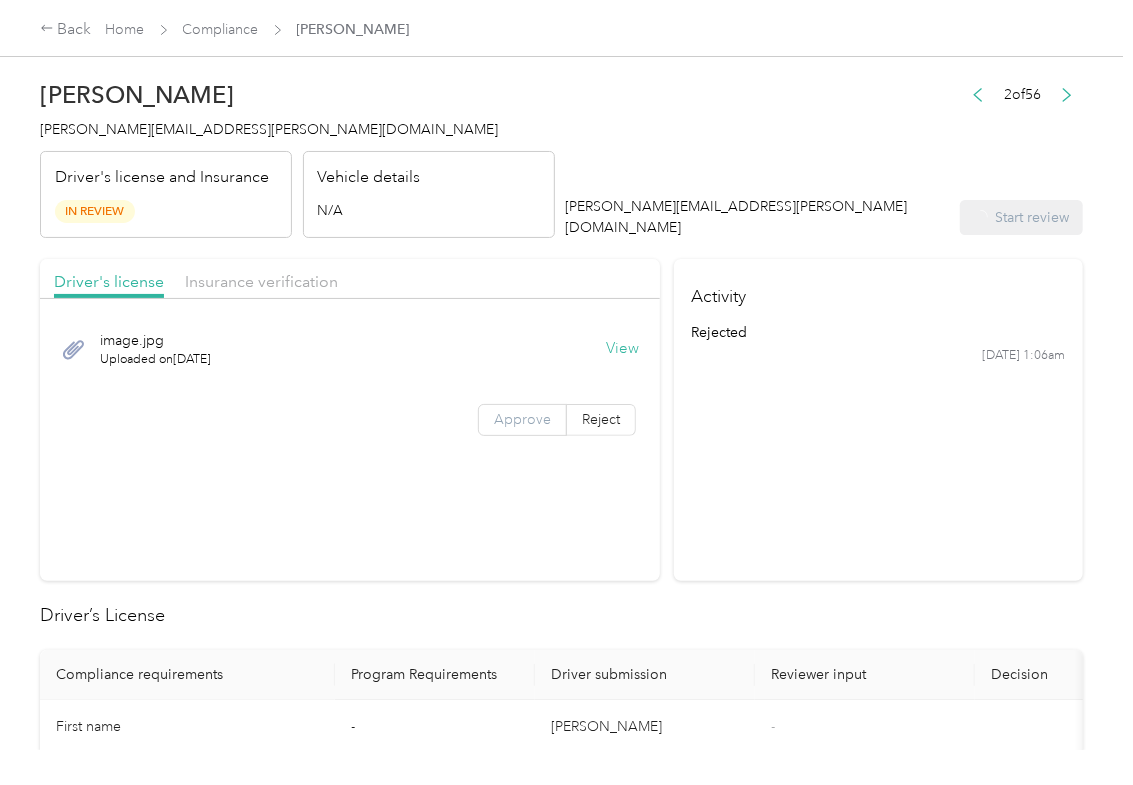 click on "Approve" at bounding box center [522, 419] 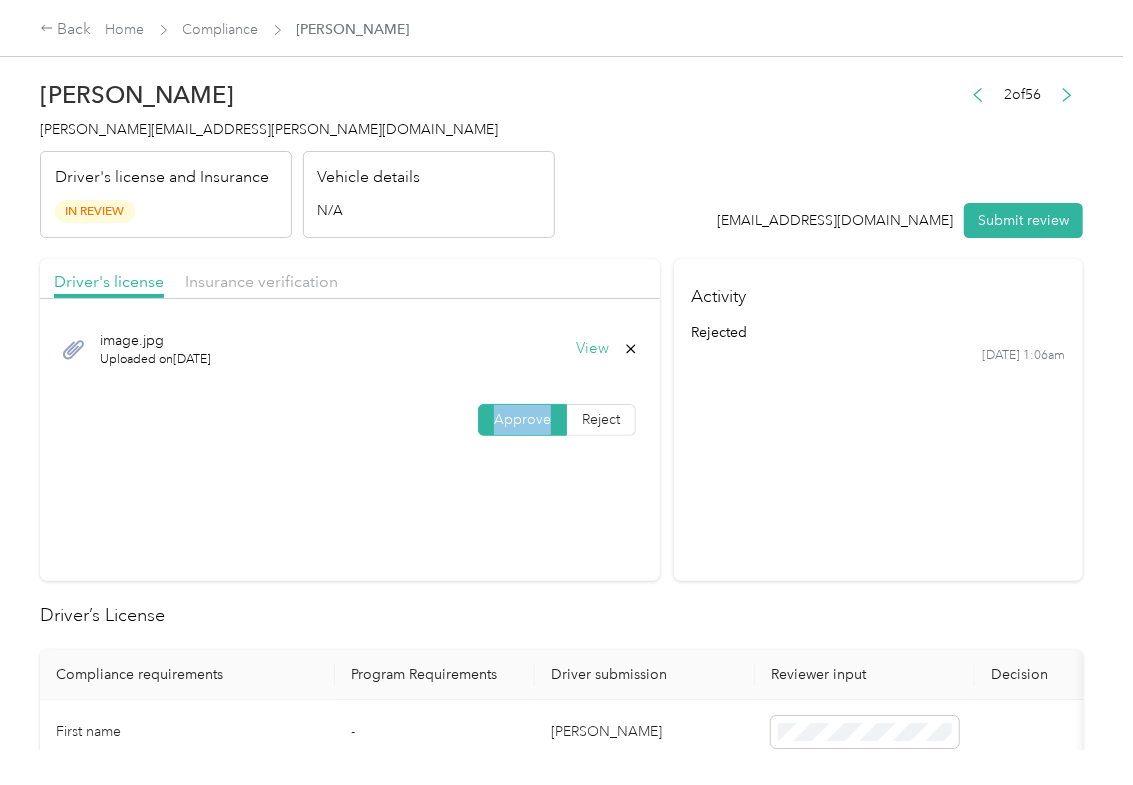 click on "Approve" at bounding box center (522, 419) 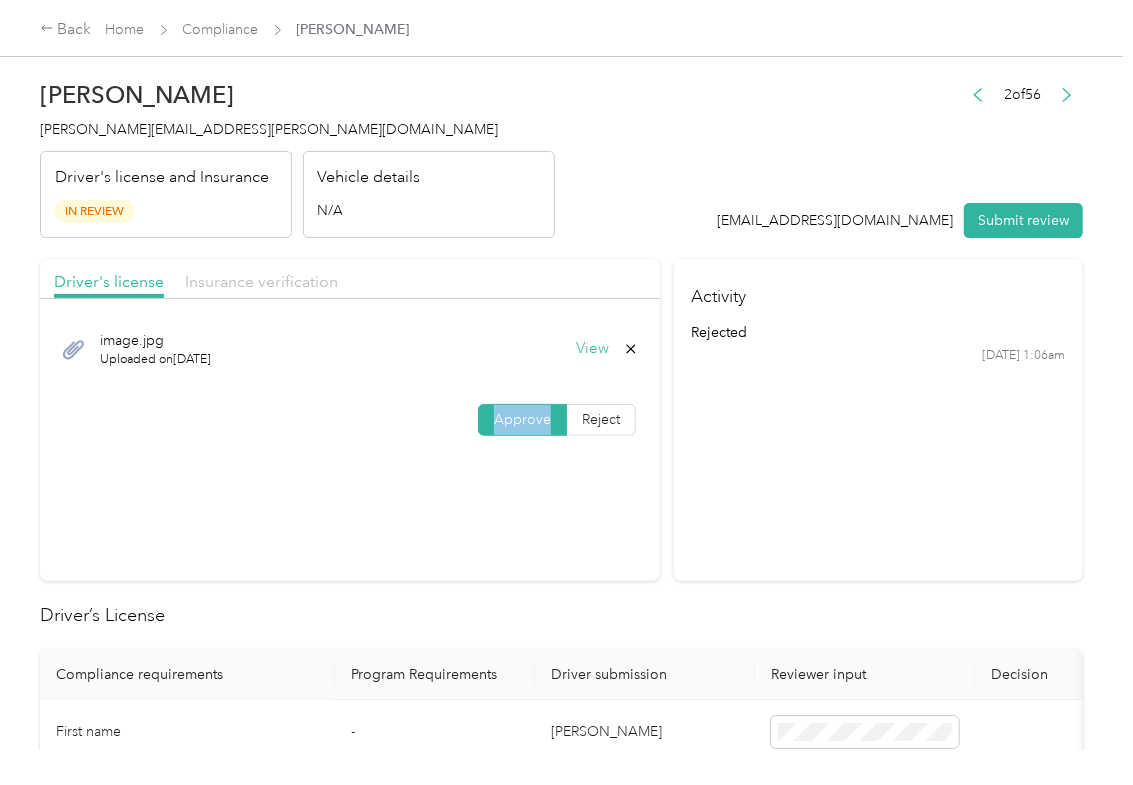 click on "Insurance verification" at bounding box center (261, 281) 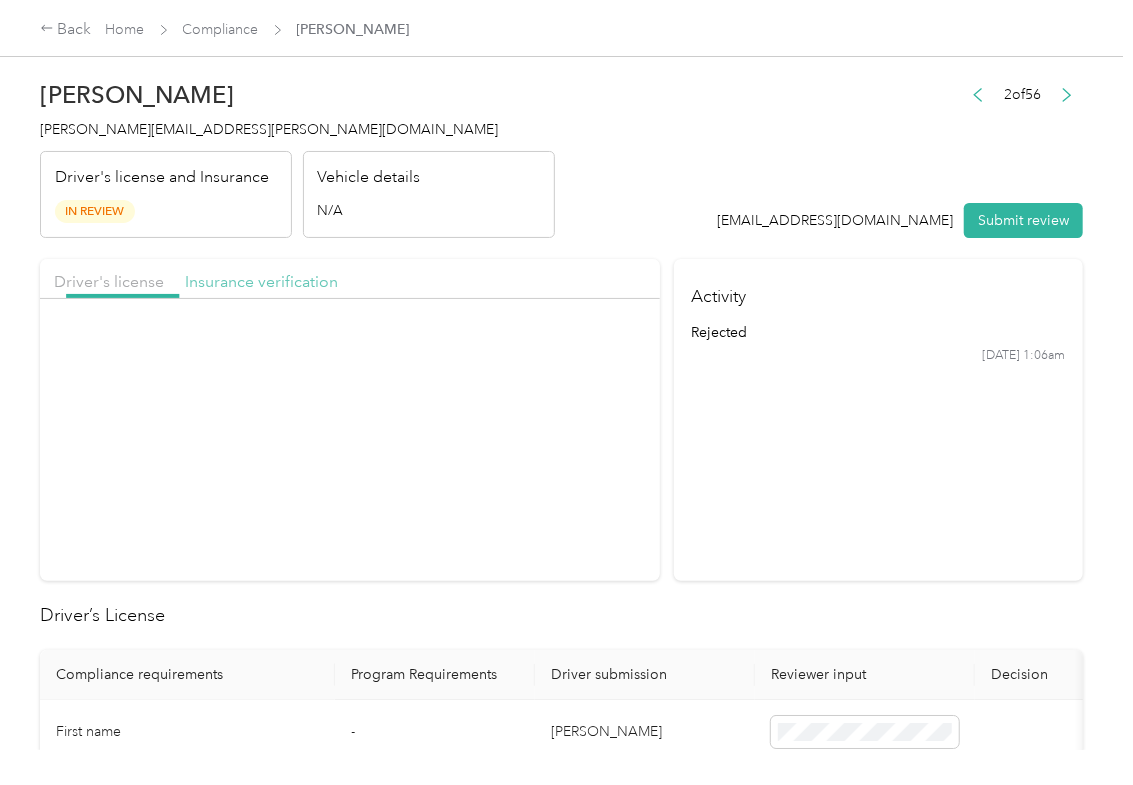 click on "Insurance verification" at bounding box center [261, 281] 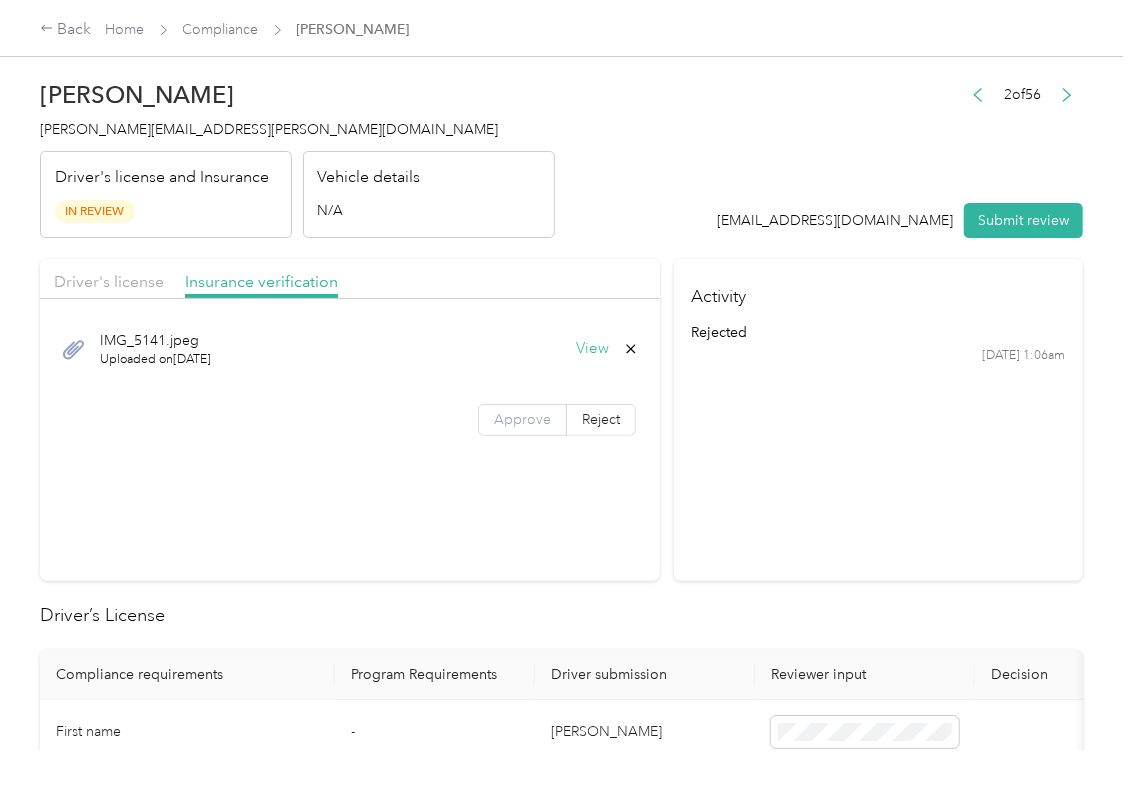 click on "Approve" at bounding box center [522, 419] 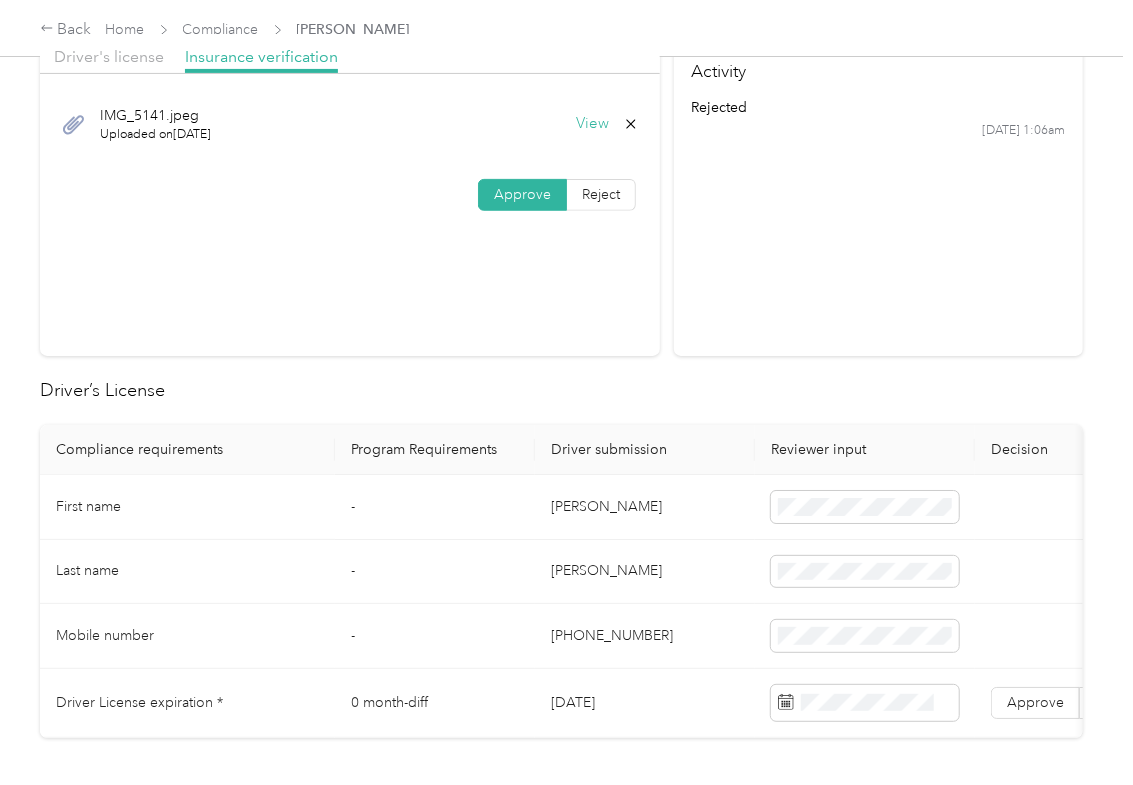 scroll, scrollTop: 266, scrollLeft: 0, axis: vertical 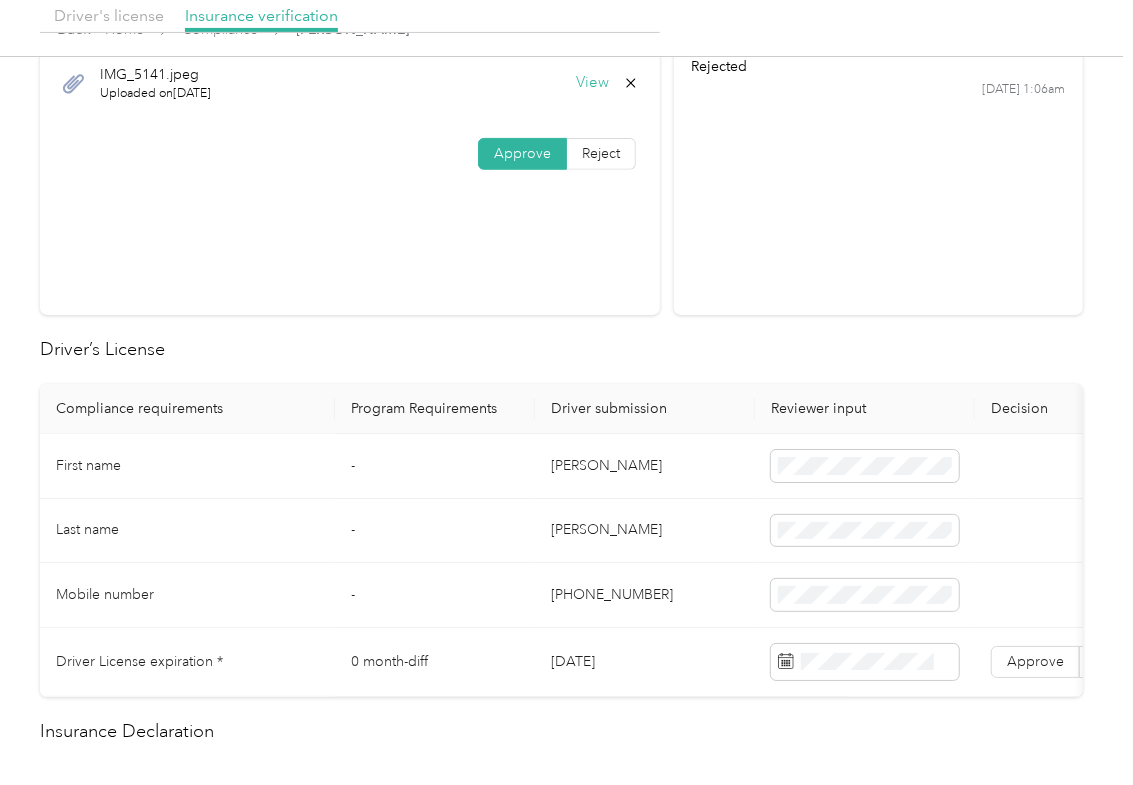 click on "[DATE]" at bounding box center (645, 662) 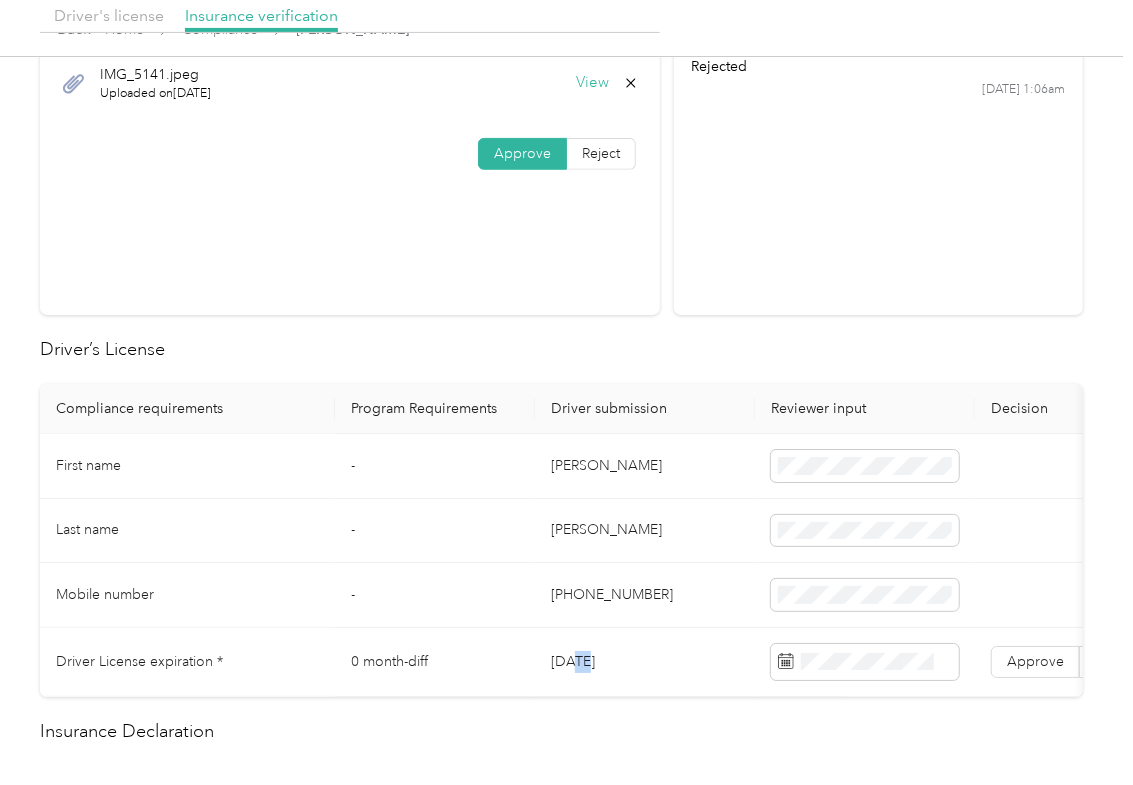 click on "[DATE]" at bounding box center [645, 662] 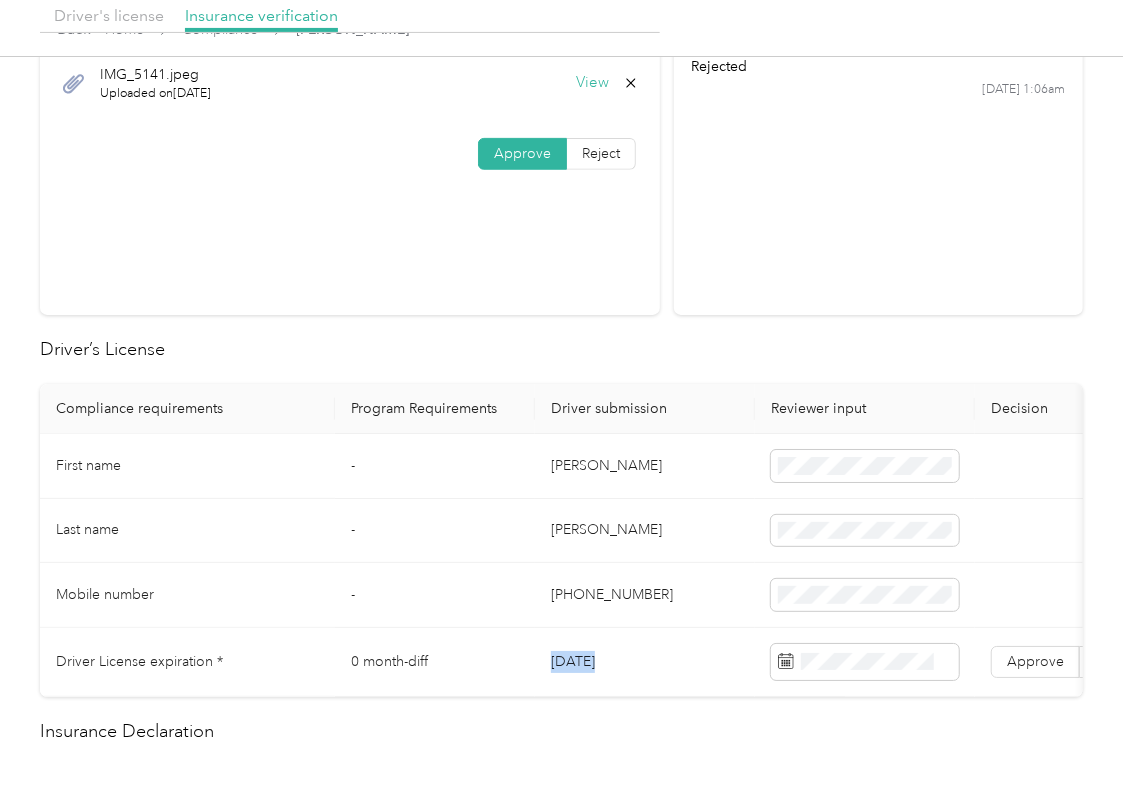 click on "[DATE]" at bounding box center [645, 662] 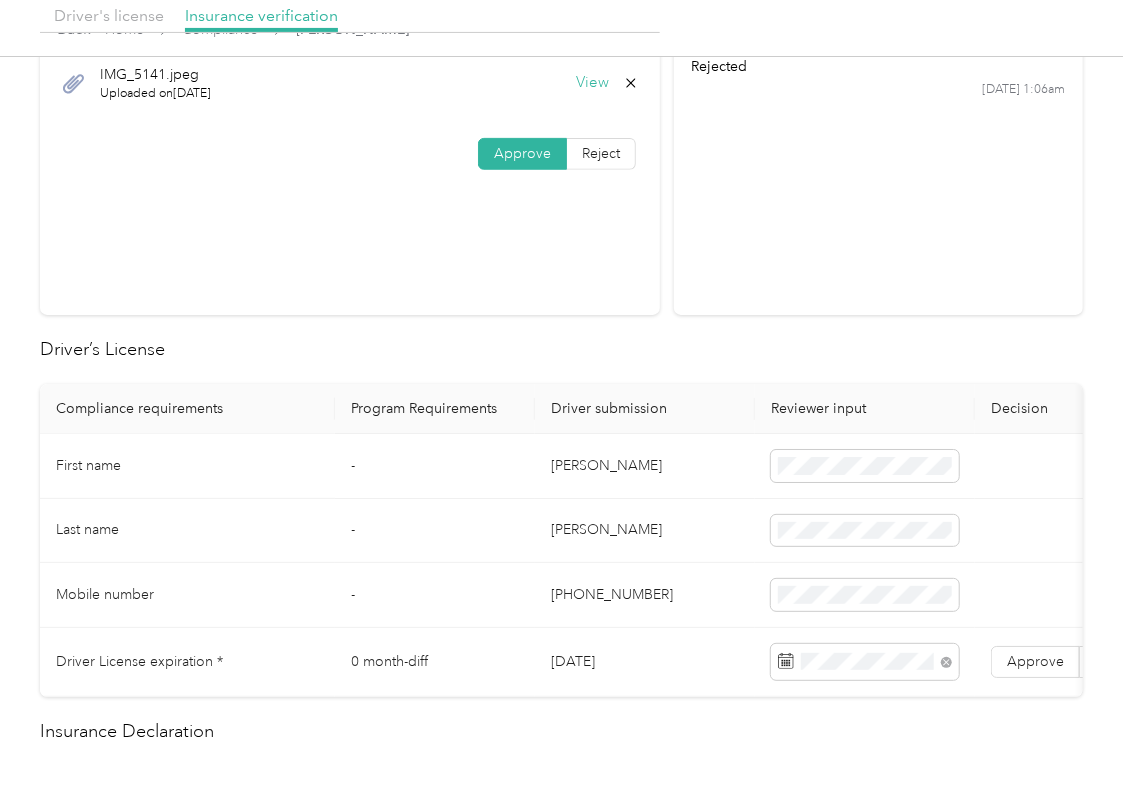 click on "Driver's license Insurance verification IMG_5141.jpeg Uploaded on  [DATE] View Approve Reject Activity rejected [DATE] 1:06am Driver’s License  Compliance requirements Program Requirements Driver submission Reviewer input Decision Rejection reason             First name - [PERSON_NAME] Last name - [PERSON_NAME] Mobile number - [PHONE_NUMBER] Driver License expiration * 0 month-diff [DATE] Approve Reject Insurance Declaration Compliance requirements Program Requirements Driver submission Reviewer input Decision Rejection reason             State * - [US_STATE] Zip code * - 95624 Insurance Declaration expiration * 0 month-diff [DATE] Approve Reject Bodily injury coverage per person * $1 min $1 Approve Reject Bodily injury coverage per accident * $1 min $1 Approve Reject Property damage coverage amount * $1 min $1 Approve Reject Odometer reading (in miles) - 106,300 - Odometer reading date - [DATE] - Vehicle Compliance VIN Lookup Enter the VIN from member’s insurance declaration page VIN number" at bounding box center [561, 1036] 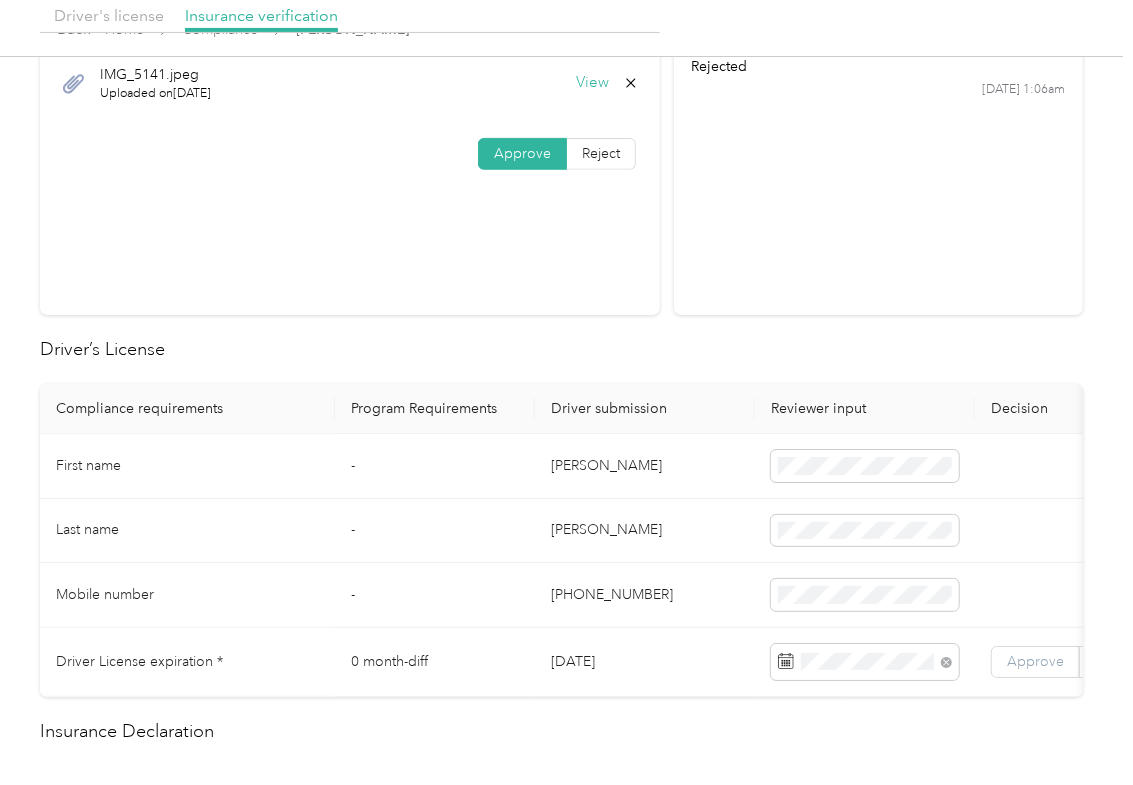 click on "Approve" at bounding box center [1035, 661] 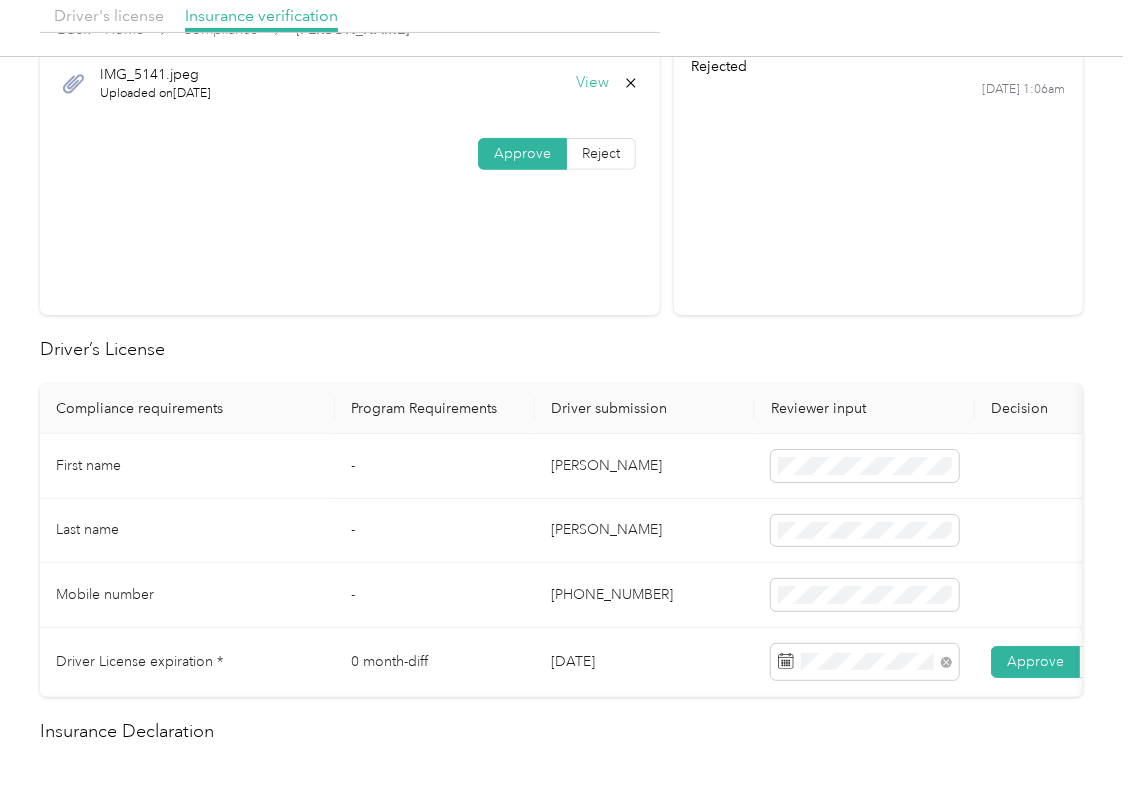 scroll, scrollTop: 1066, scrollLeft: 0, axis: vertical 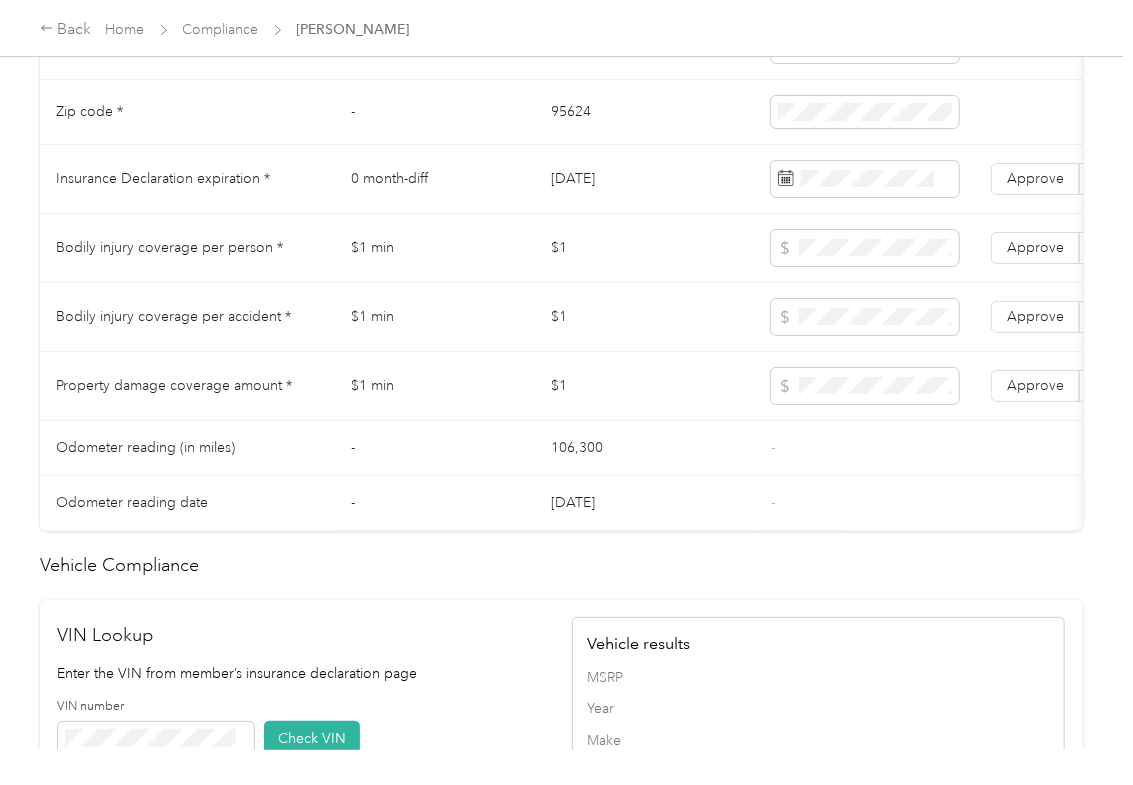 click on "$1" at bounding box center [645, 386] 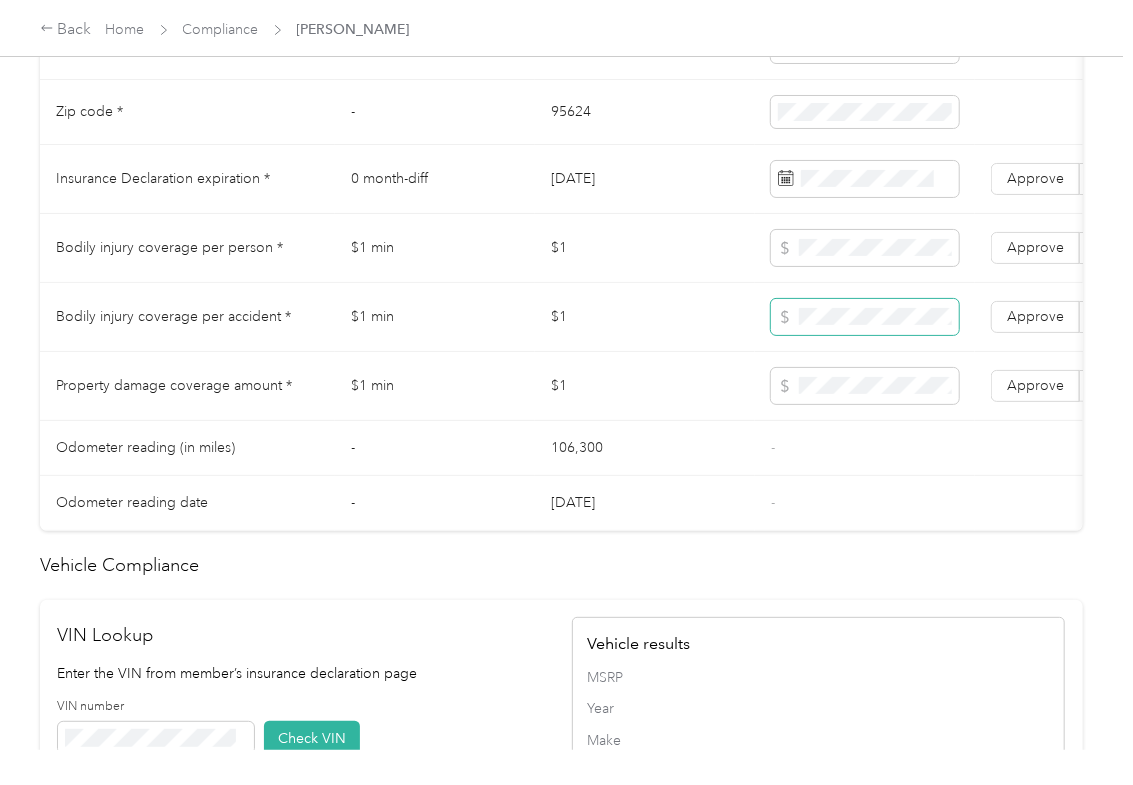 click at bounding box center (865, 317) 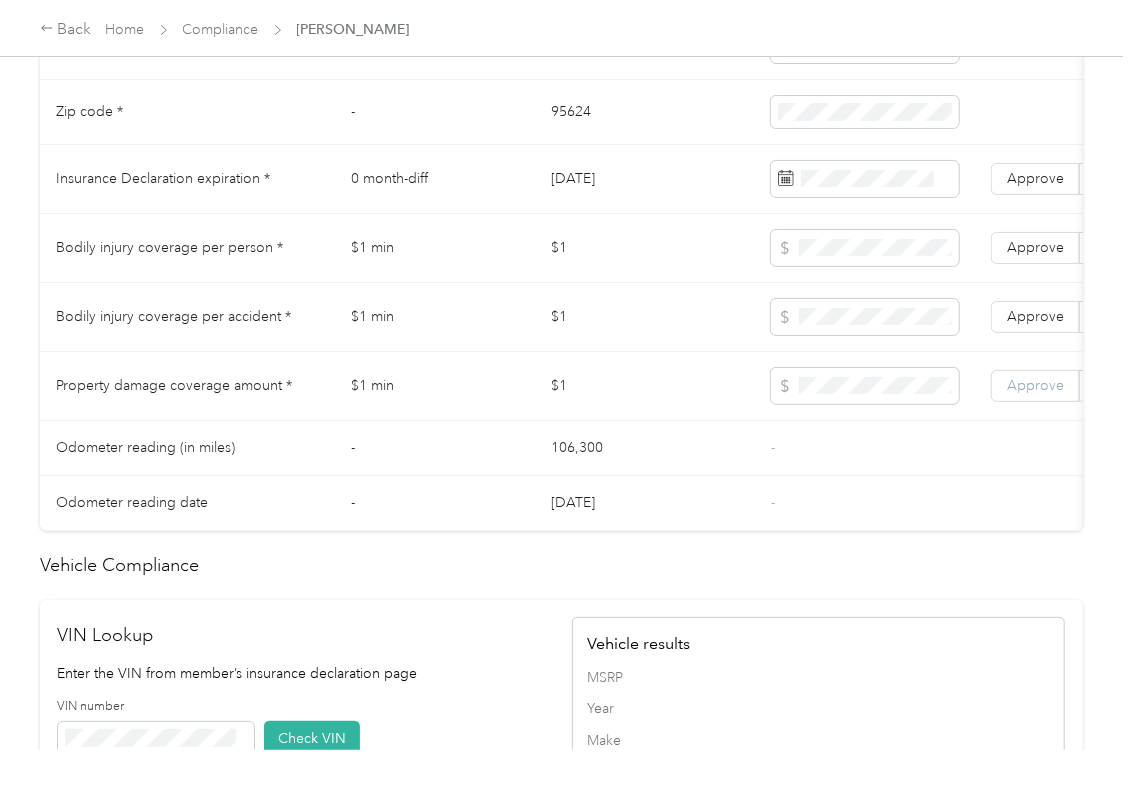 click on "Approve" at bounding box center (1035, 385) 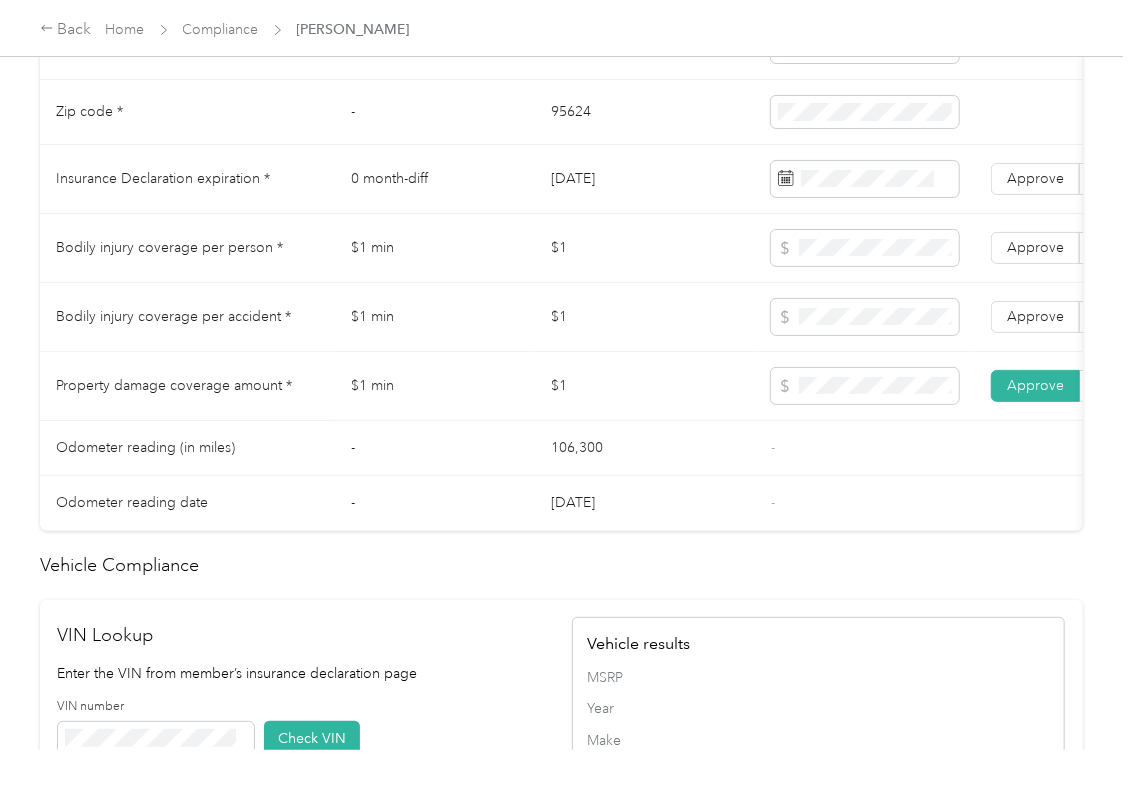 drag, startPoint x: 1018, startPoint y: 328, endPoint x: 1025, endPoint y: 313, distance: 16.552946 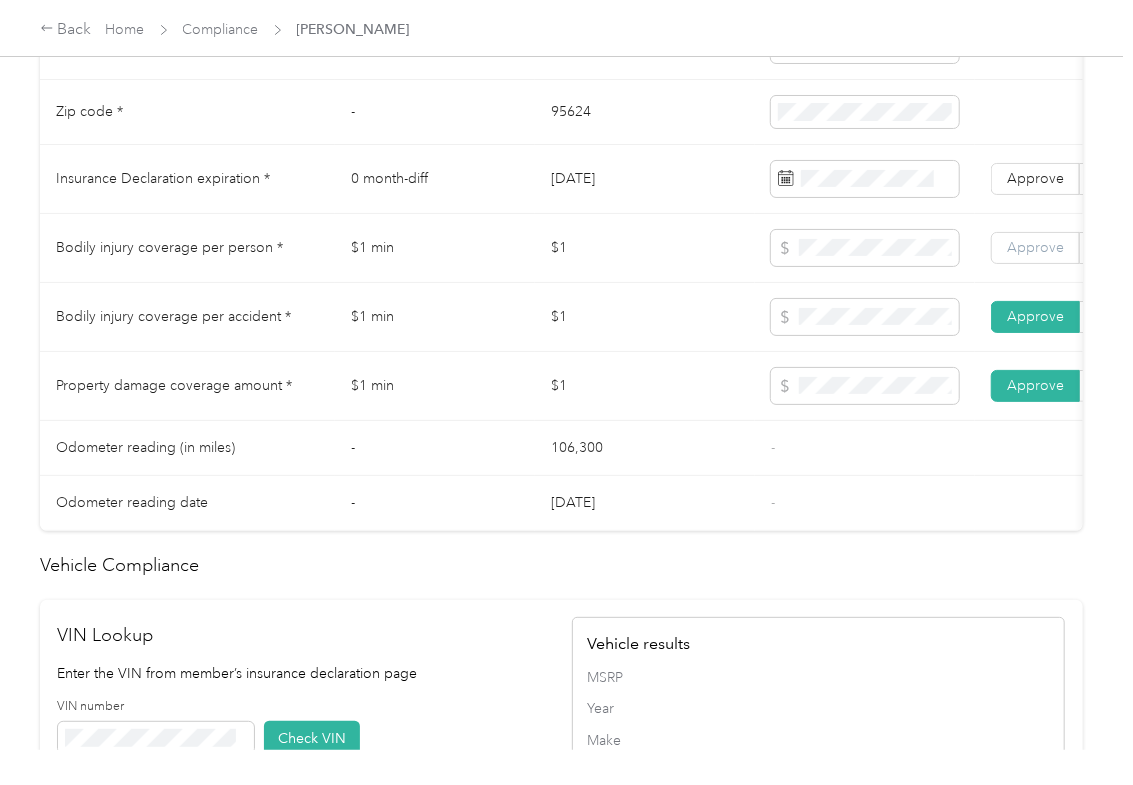click on "Approve" at bounding box center (1035, 247) 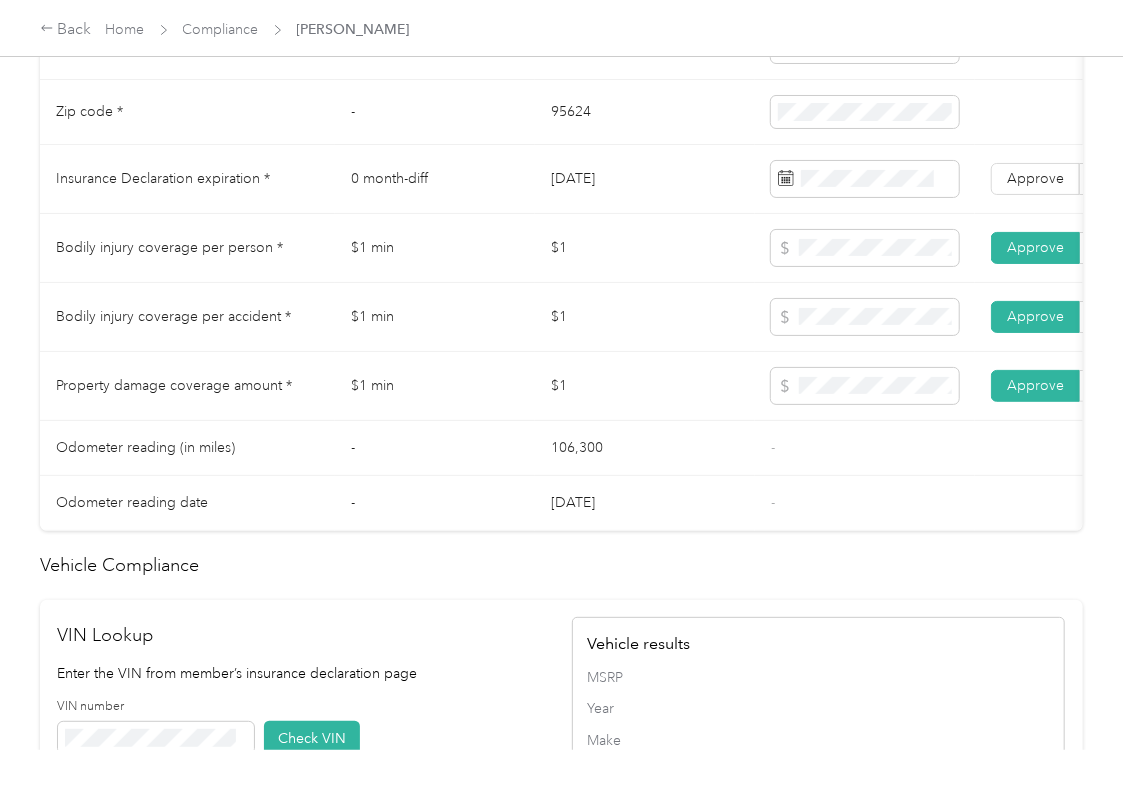 click on "[DATE]" at bounding box center [645, 179] 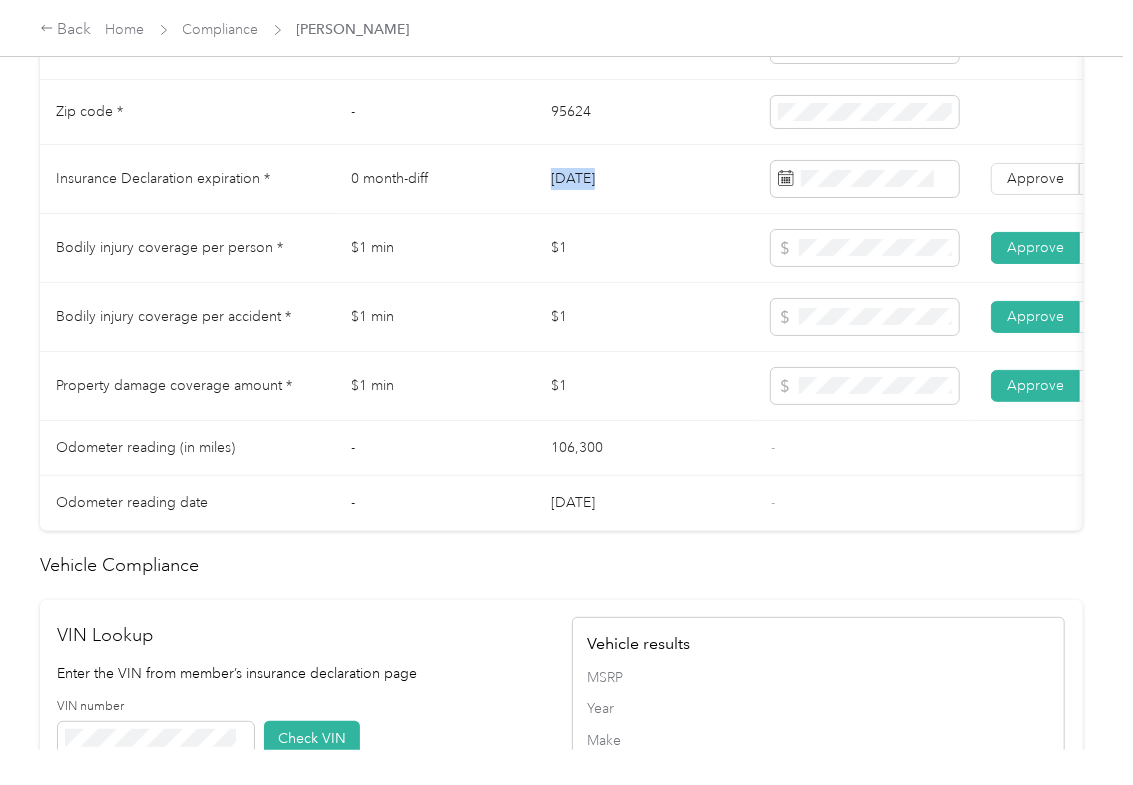 click on "[DATE]" at bounding box center (645, 179) 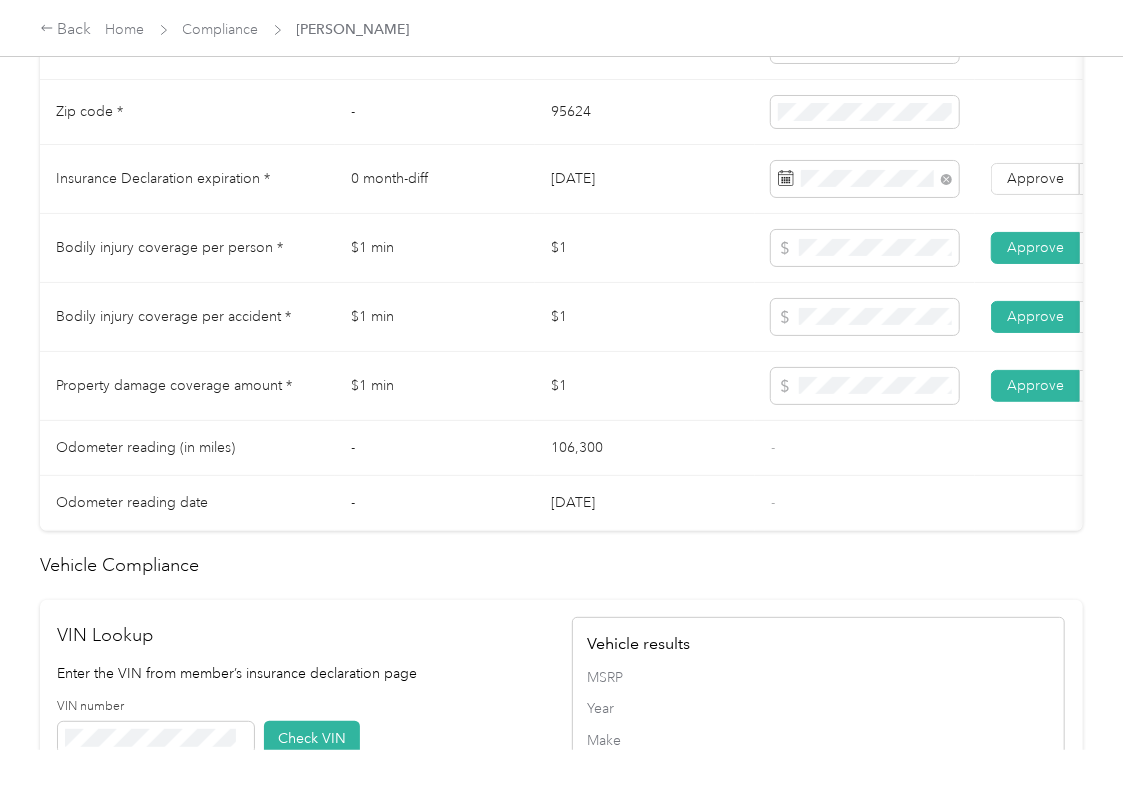 drag, startPoint x: 620, startPoint y: 298, endPoint x: 966, endPoint y: 212, distance: 356.5277 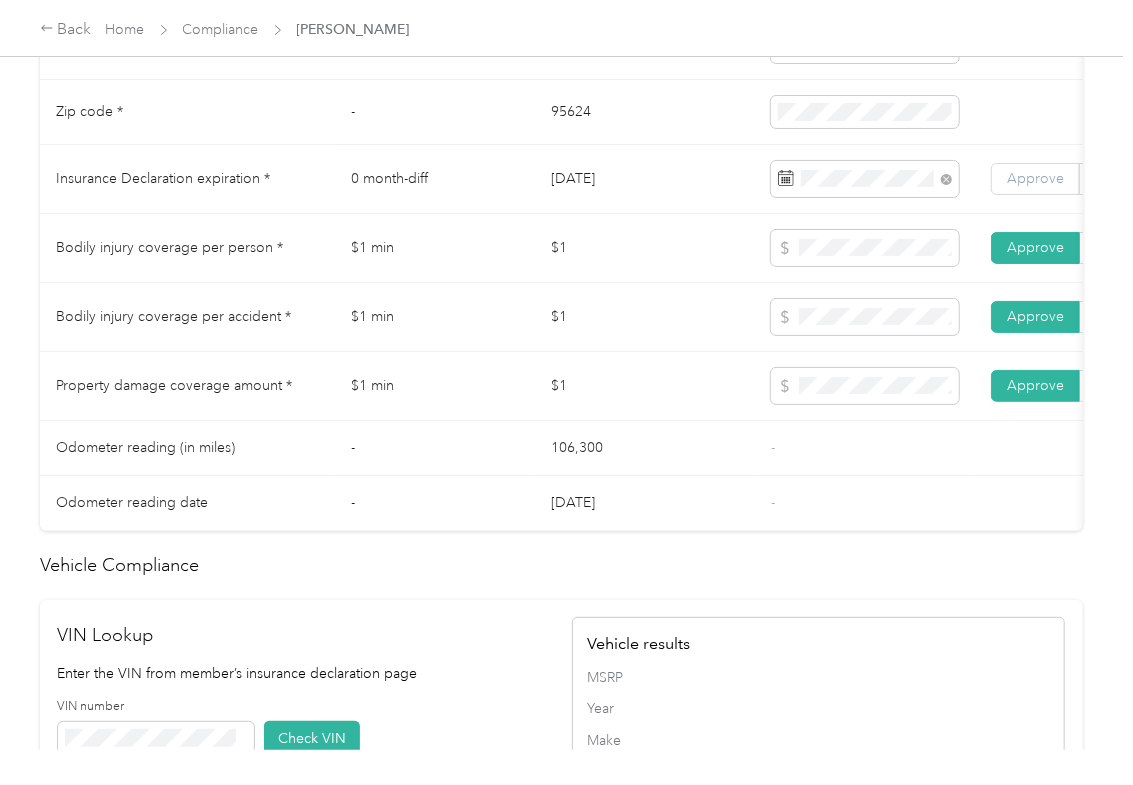 click on "Approve" at bounding box center (1035, 178) 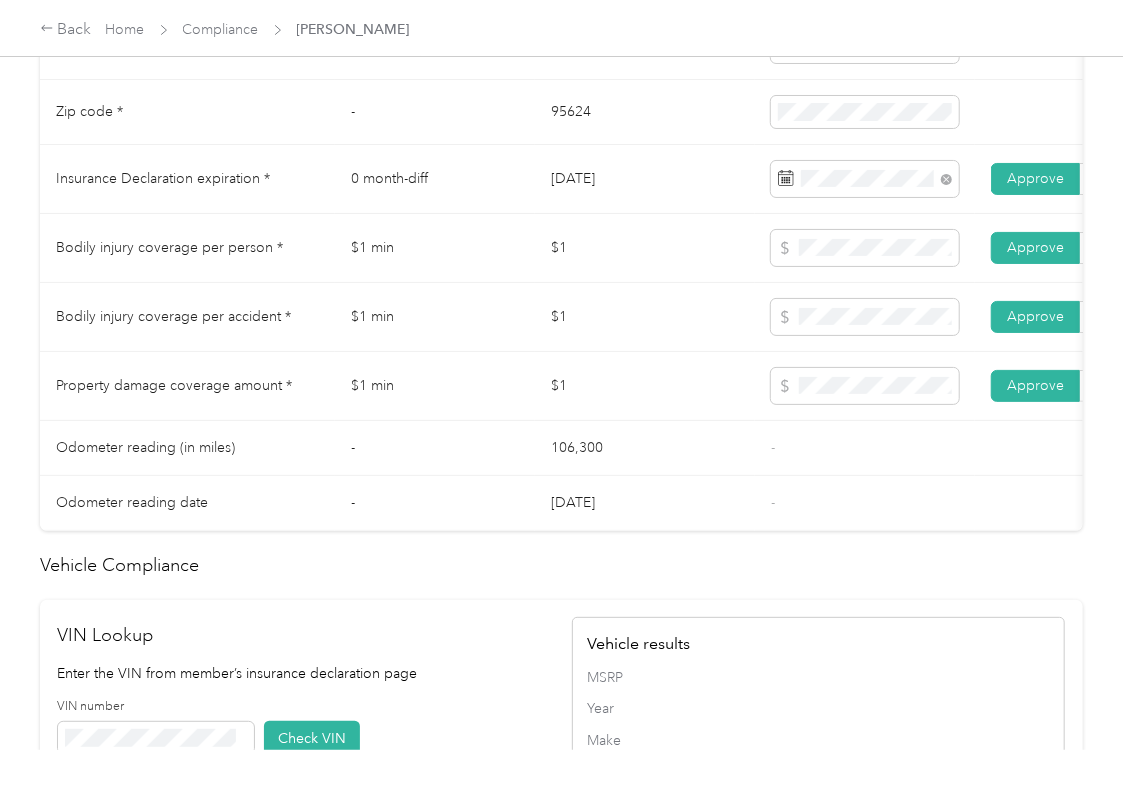 scroll, scrollTop: 1733, scrollLeft: 0, axis: vertical 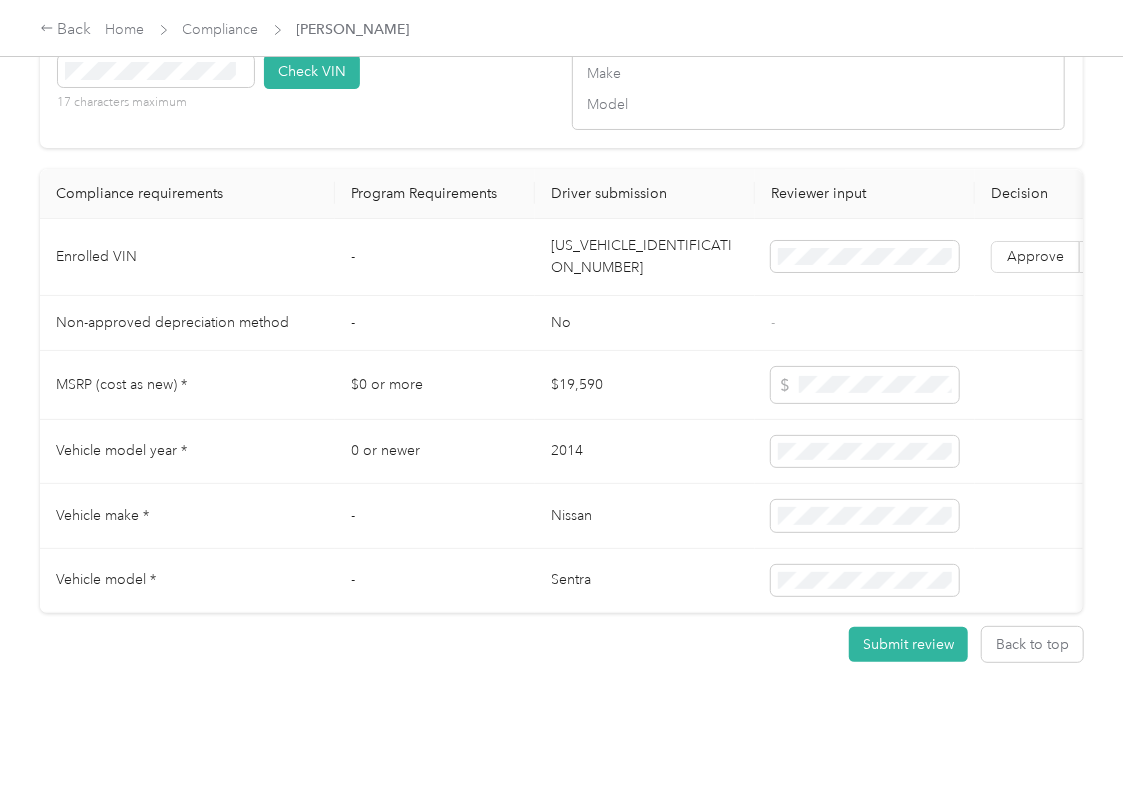 click on "[US_VEHICLE_IDENTIFICATION_NUMBER]" at bounding box center (645, 257) 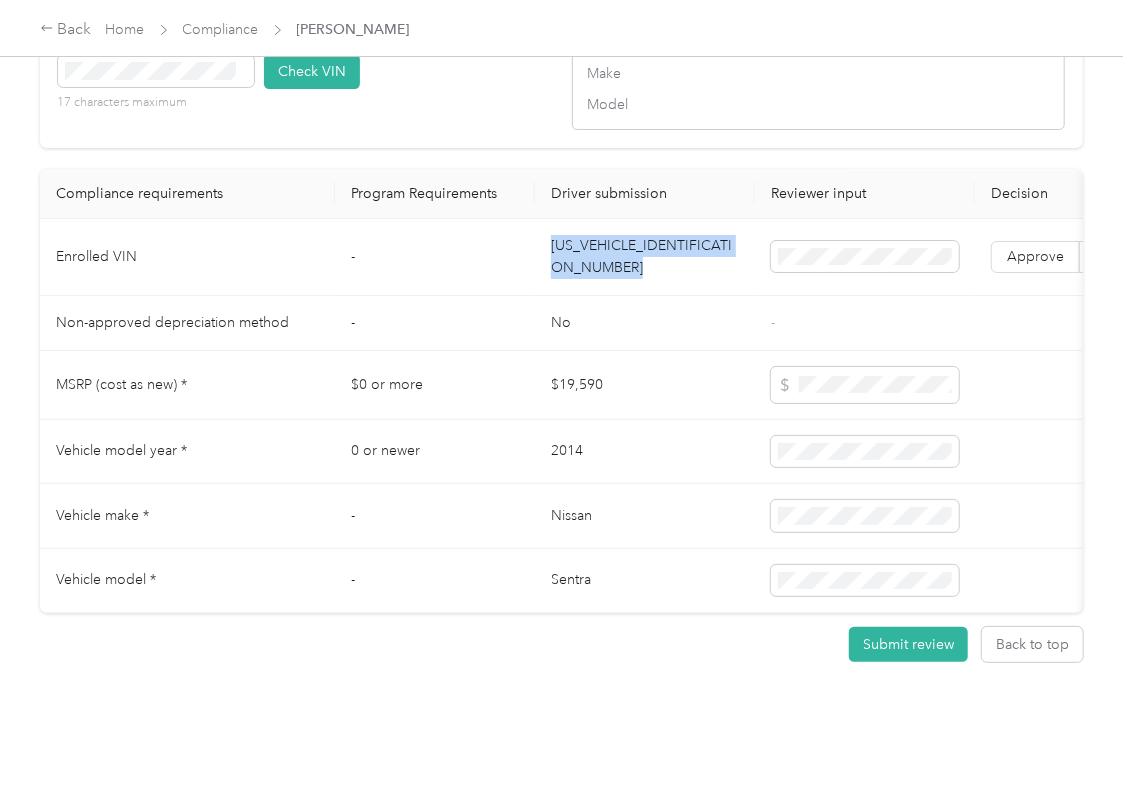 click on "[US_VEHICLE_IDENTIFICATION_NUMBER]" at bounding box center [645, 257] 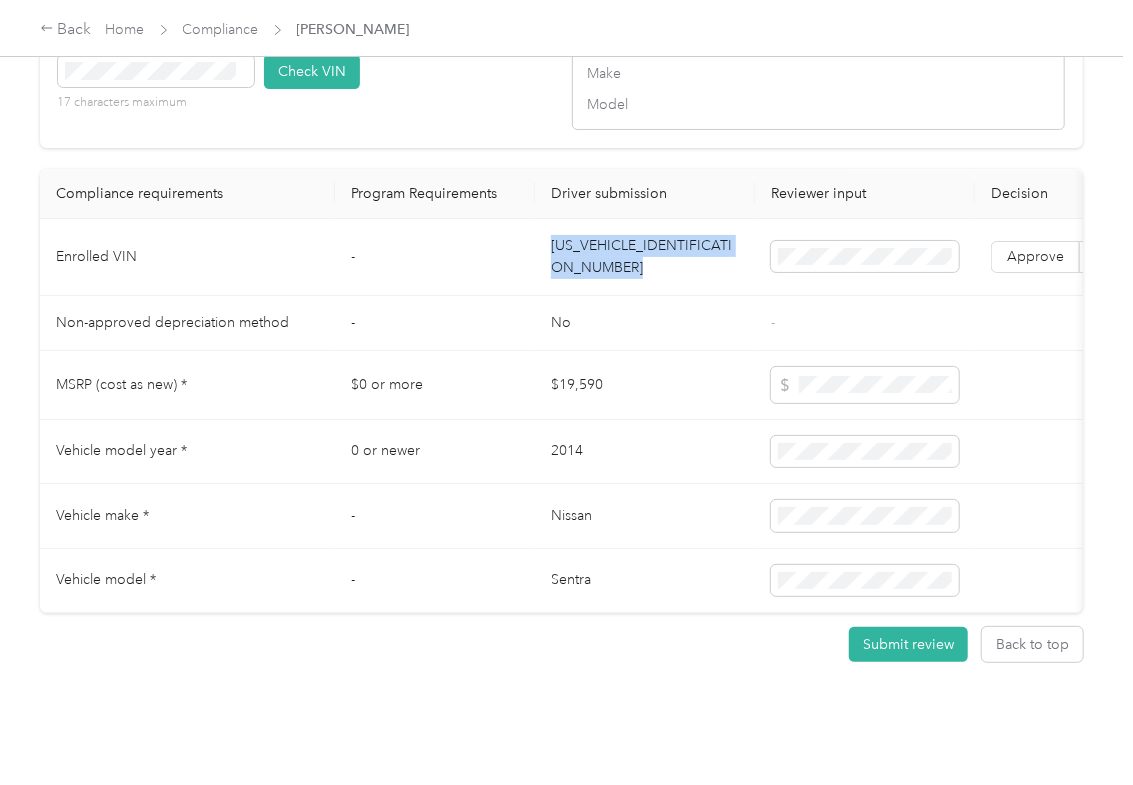 copy on "[US_VEHICLE_IDENTIFICATION_NUMBER]" 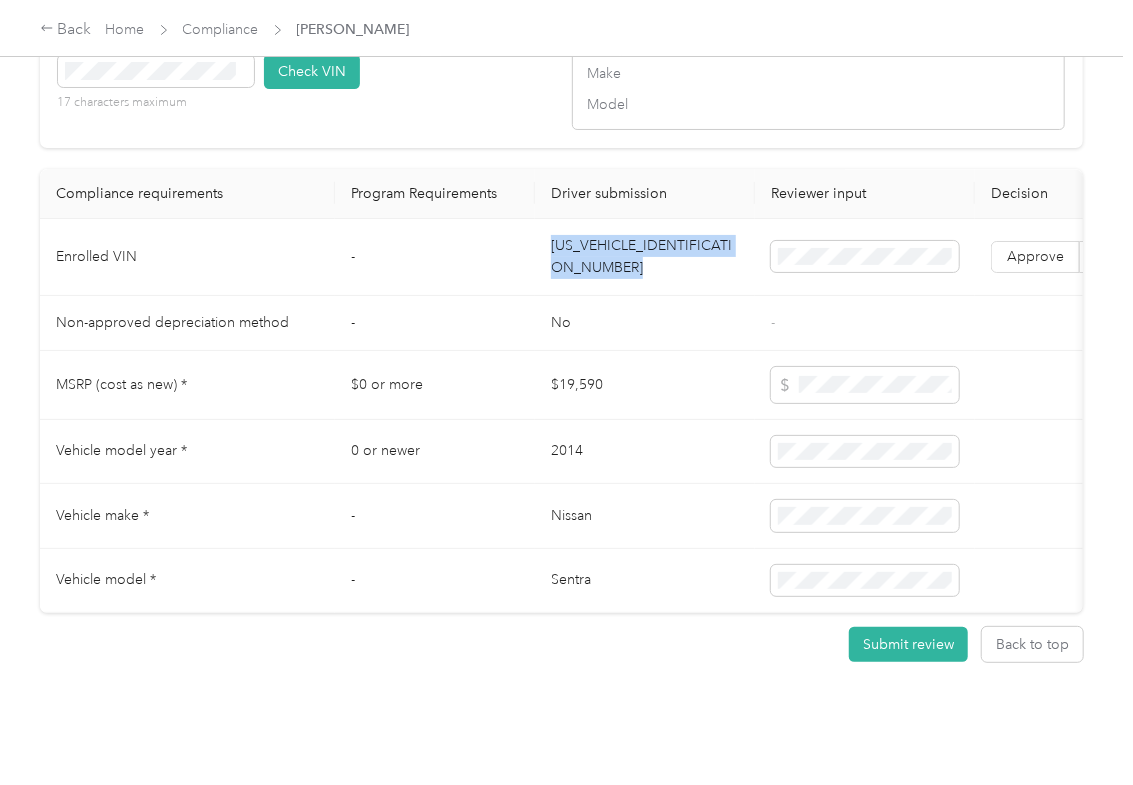 drag, startPoint x: 493, startPoint y: 168, endPoint x: 288, endPoint y: 154, distance: 205.4775 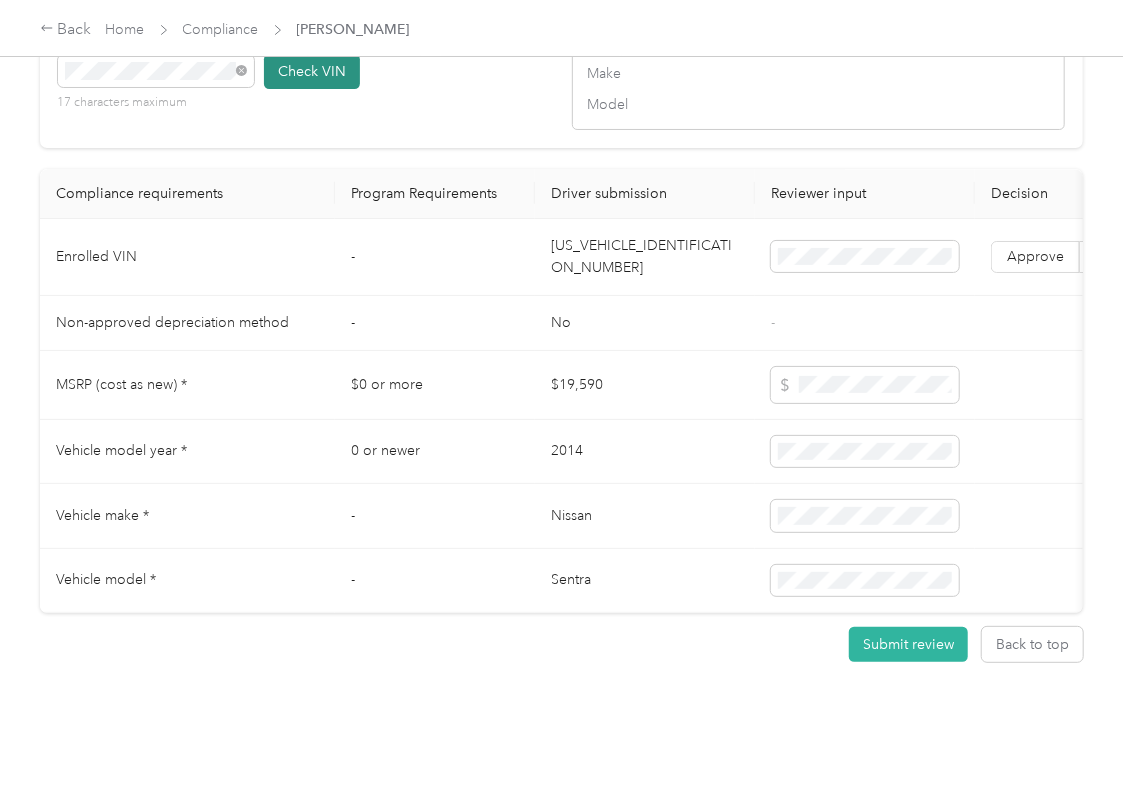 type 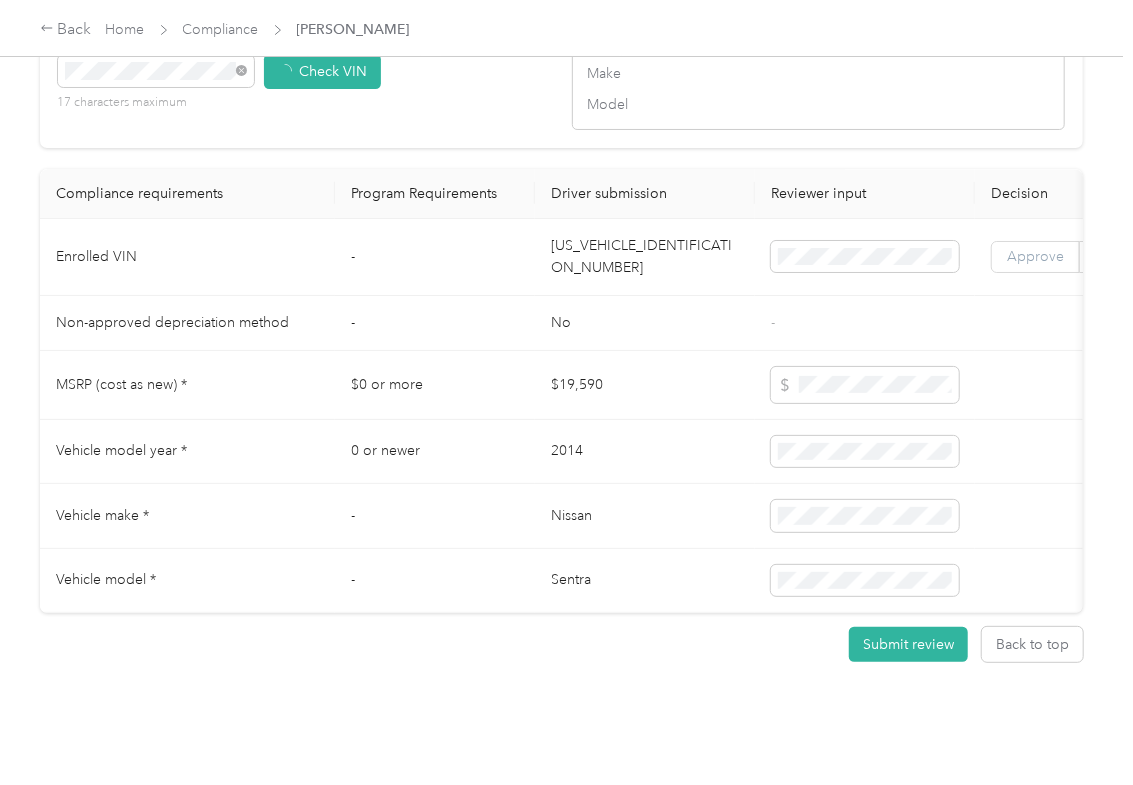 click on "Approve" at bounding box center [1035, 256] 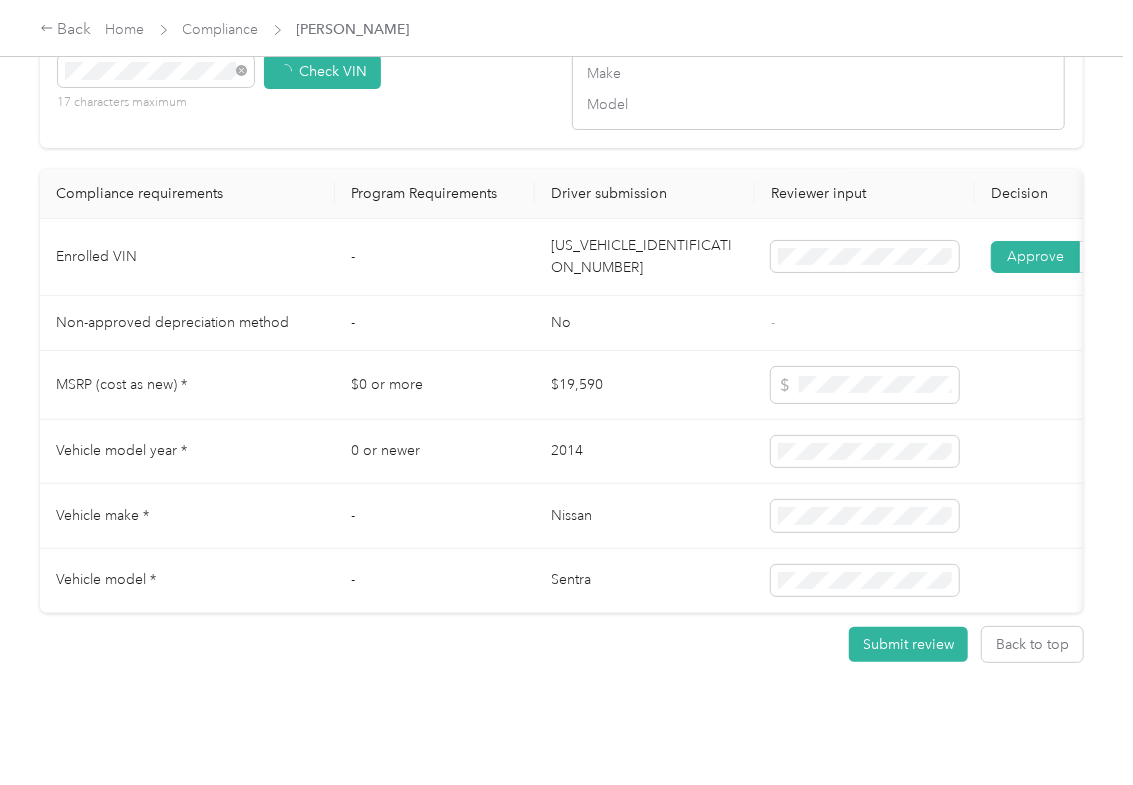 scroll, scrollTop: 1736, scrollLeft: 0, axis: vertical 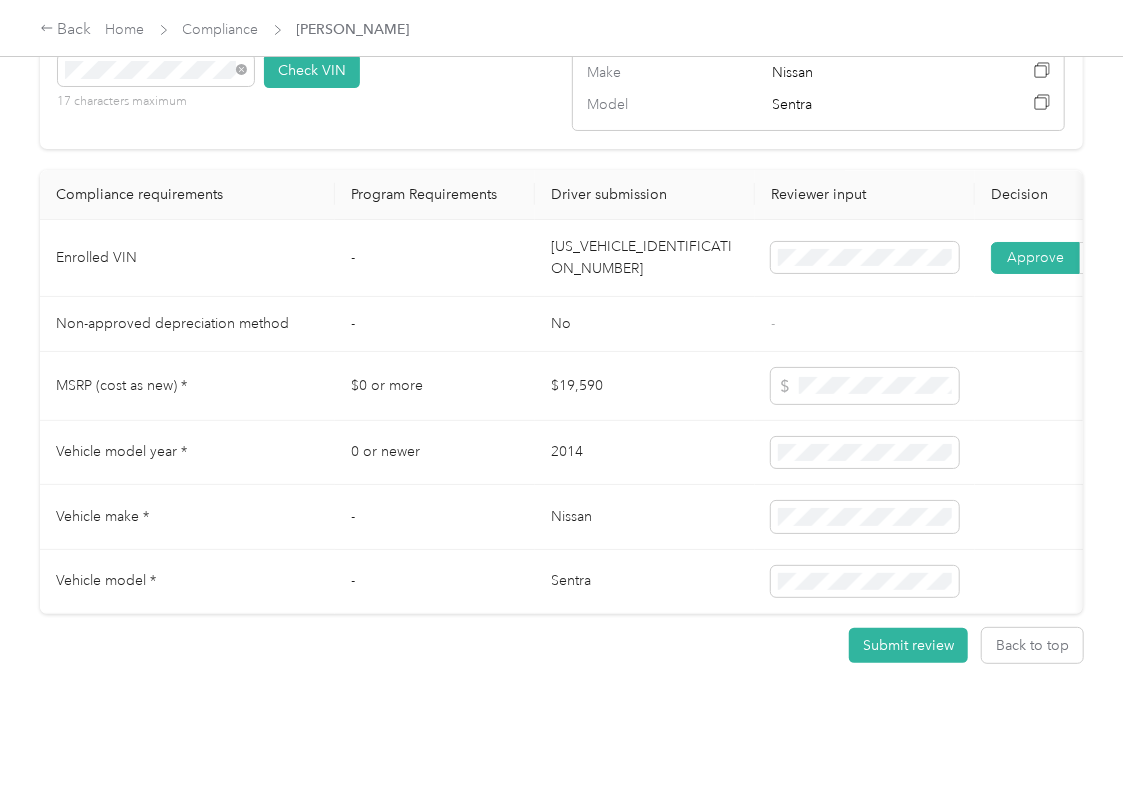 click on "2014" at bounding box center (645, 453) 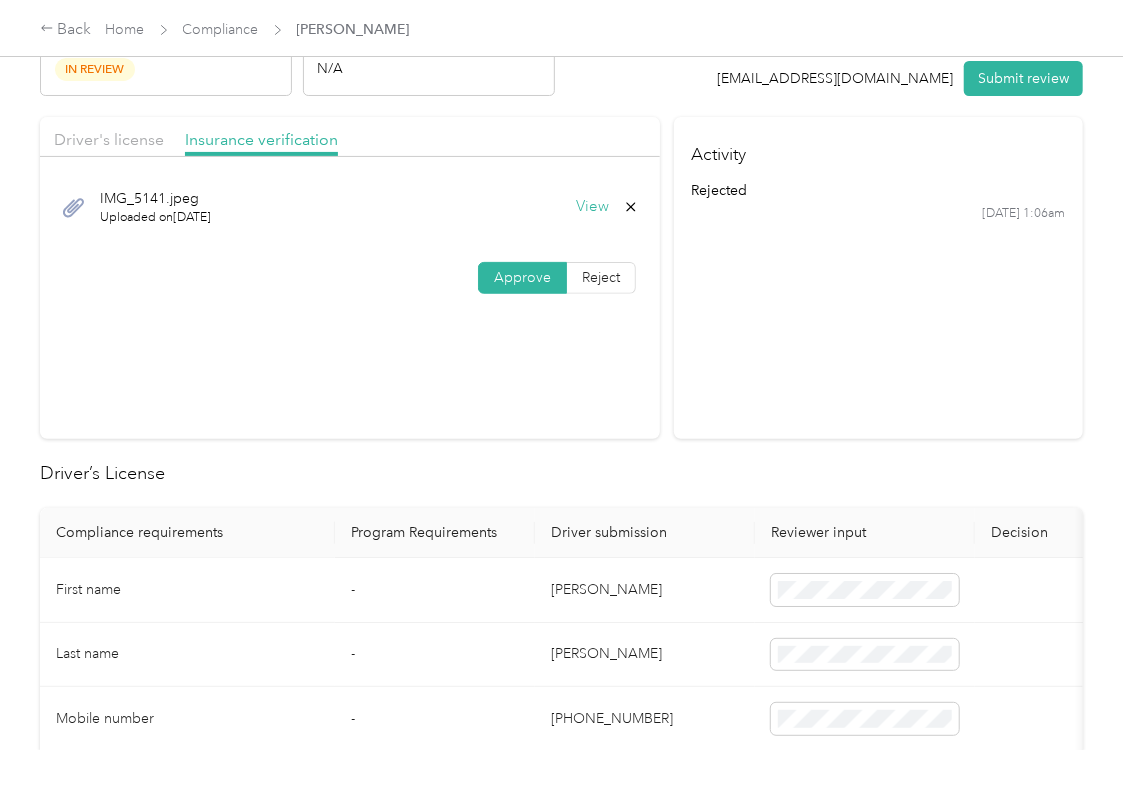 scroll, scrollTop: 136, scrollLeft: 0, axis: vertical 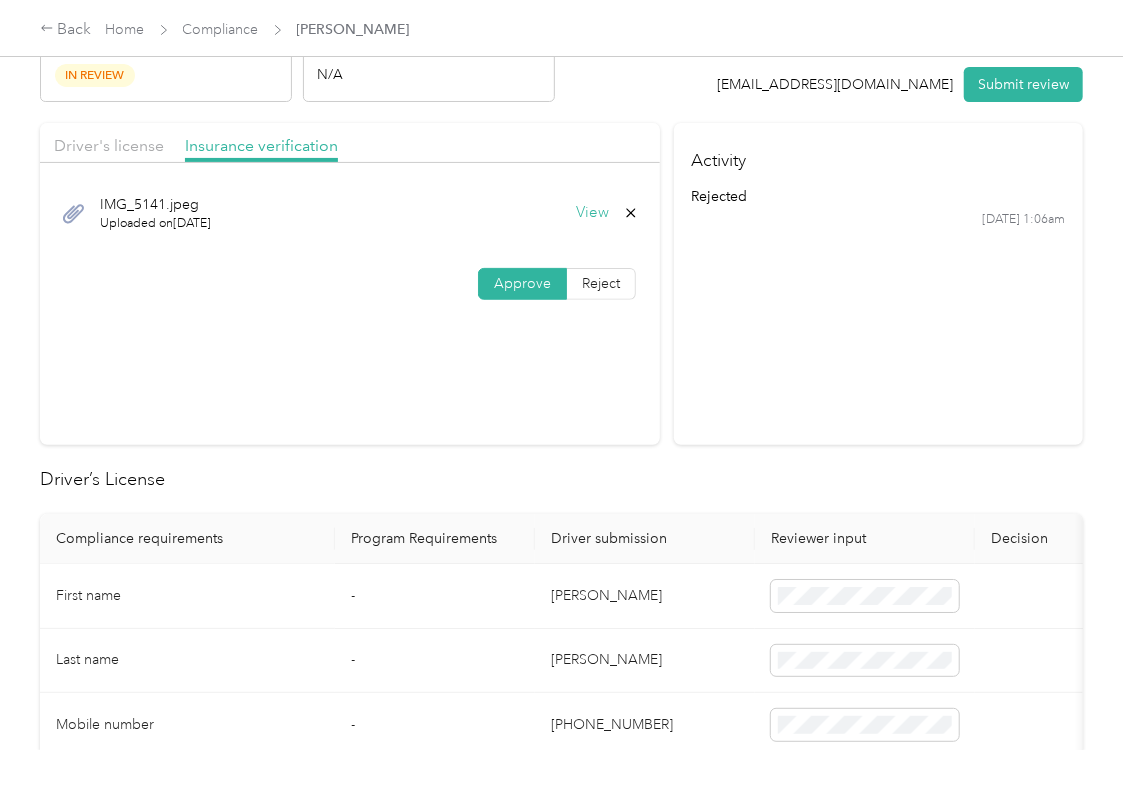 click at bounding box center [350, 168] 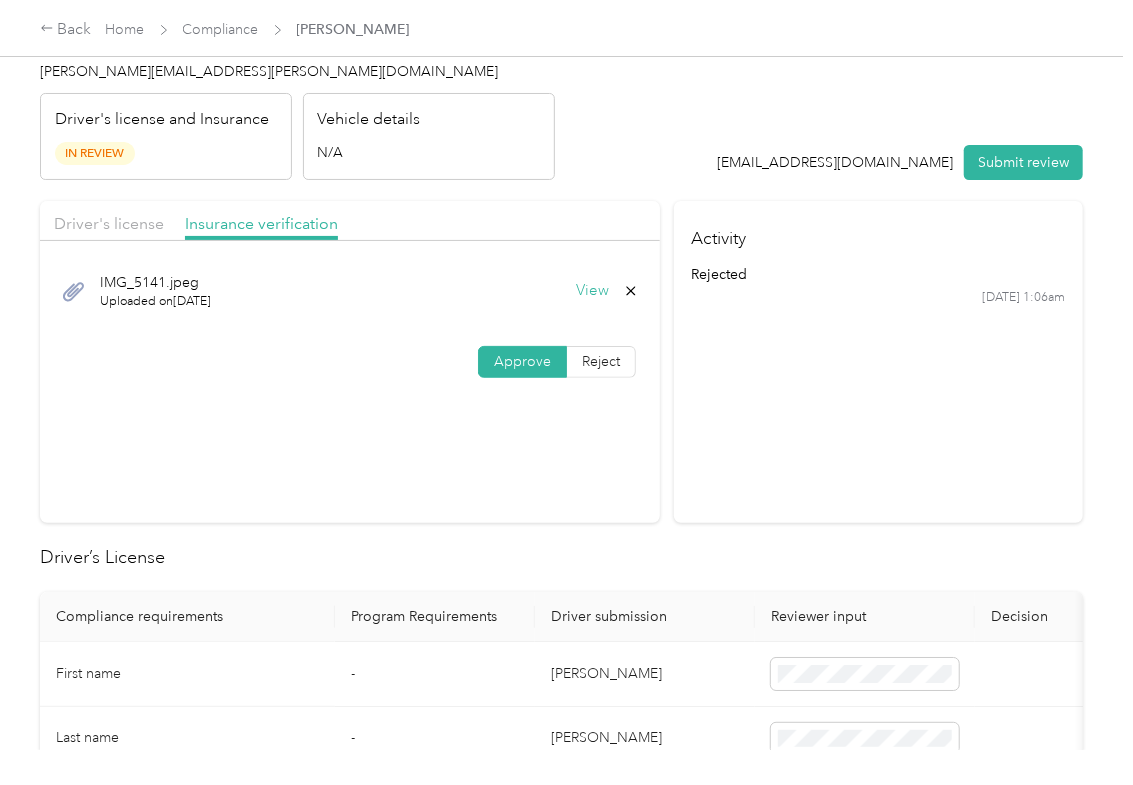 scroll, scrollTop: 0, scrollLeft: 0, axis: both 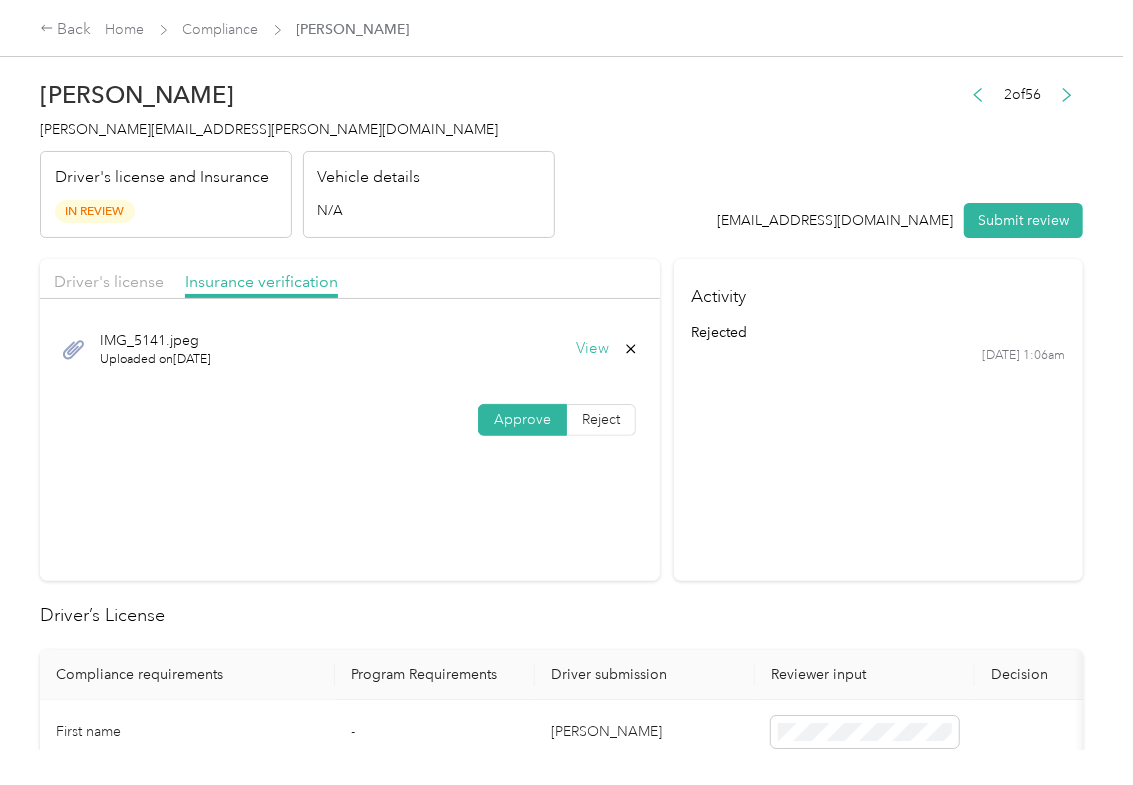 click on "[PERSON_NAME][EMAIL_ADDRESS][PERSON_NAME][DOMAIN_NAME]" at bounding box center (269, 129) 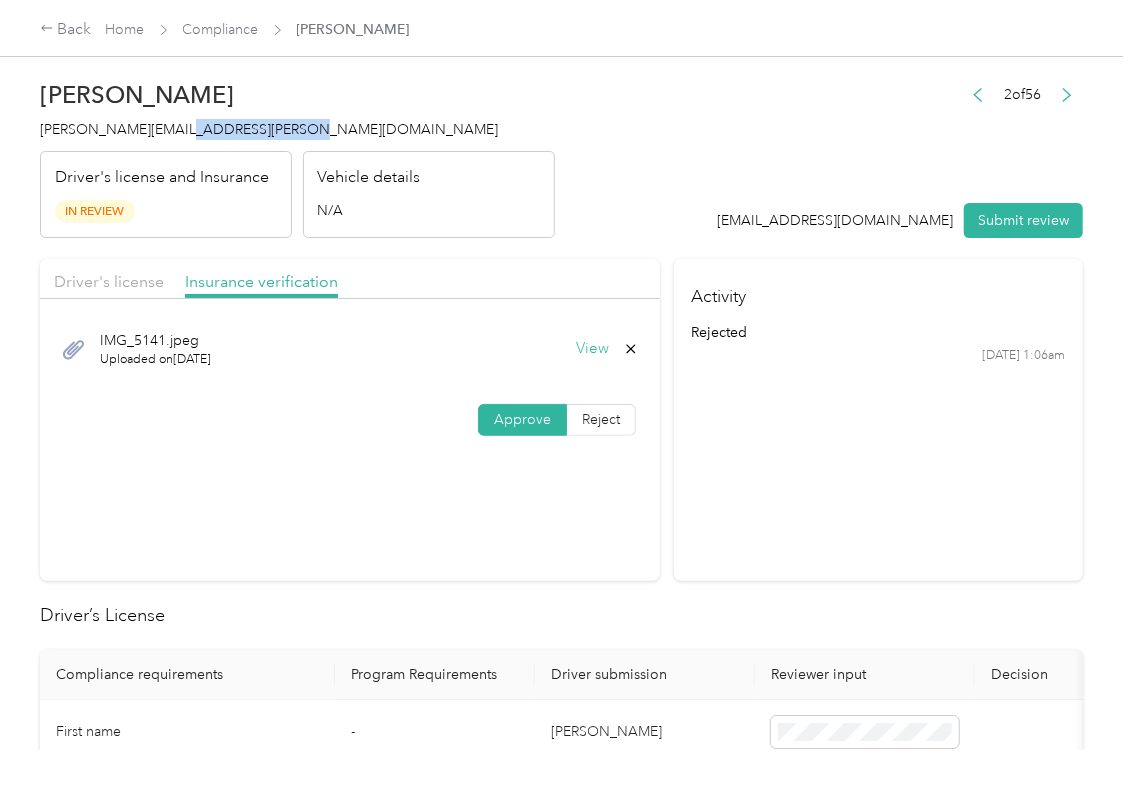 click on "[PERSON_NAME][EMAIL_ADDRESS][PERSON_NAME][DOMAIN_NAME]" at bounding box center [269, 129] 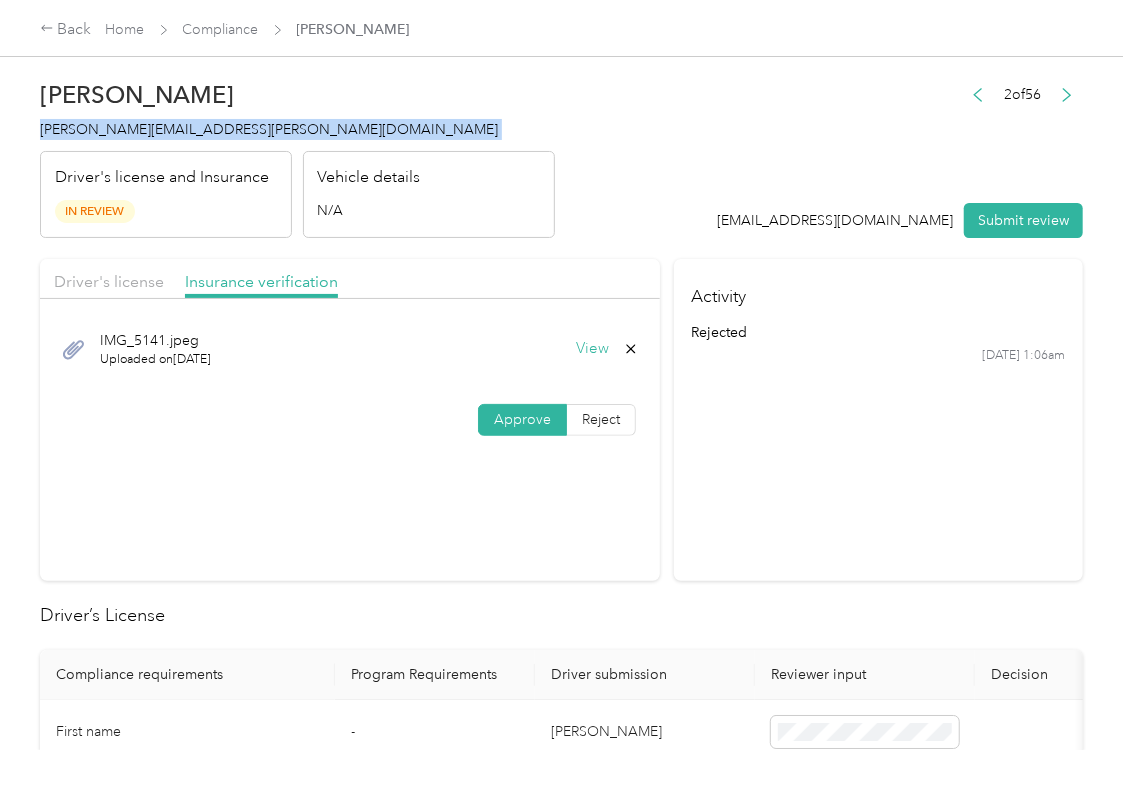 click on "[PERSON_NAME][EMAIL_ADDRESS][PERSON_NAME][DOMAIN_NAME]" at bounding box center (269, 129) 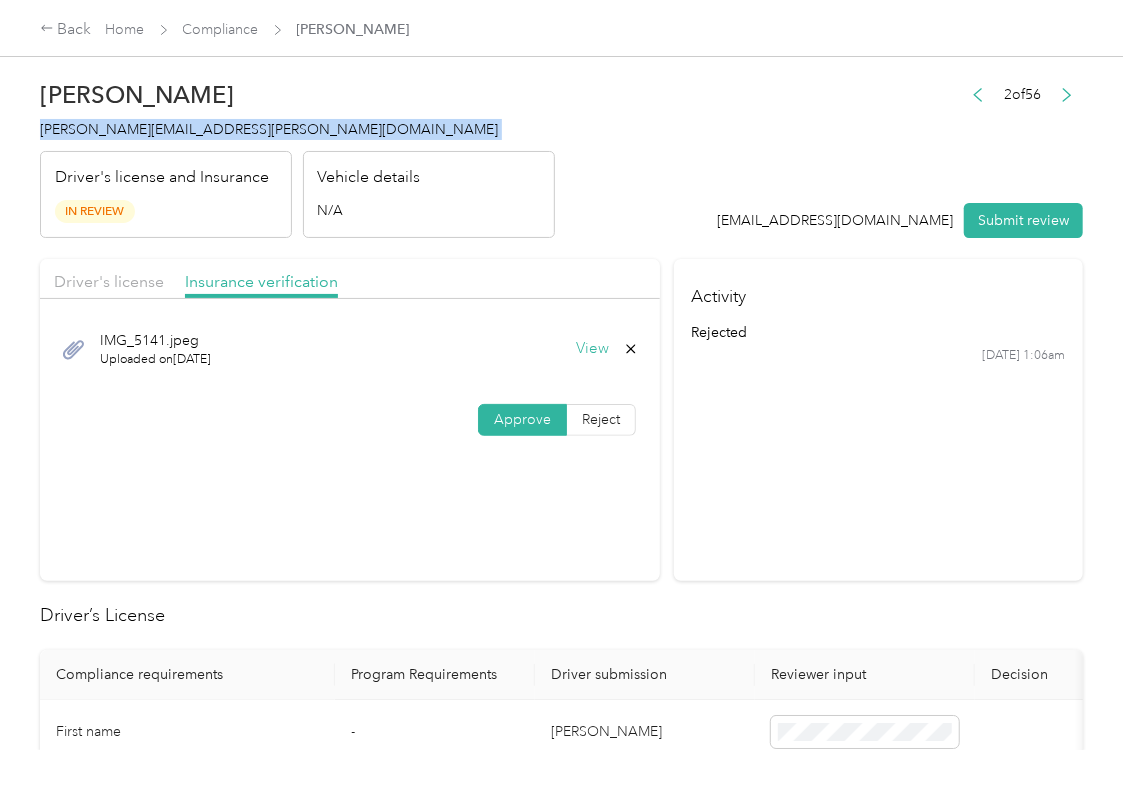 copy on "[PERSON_NAME][EMAIL_ADDRESS][PERSON_NAME][DOMAIN_NAME]" 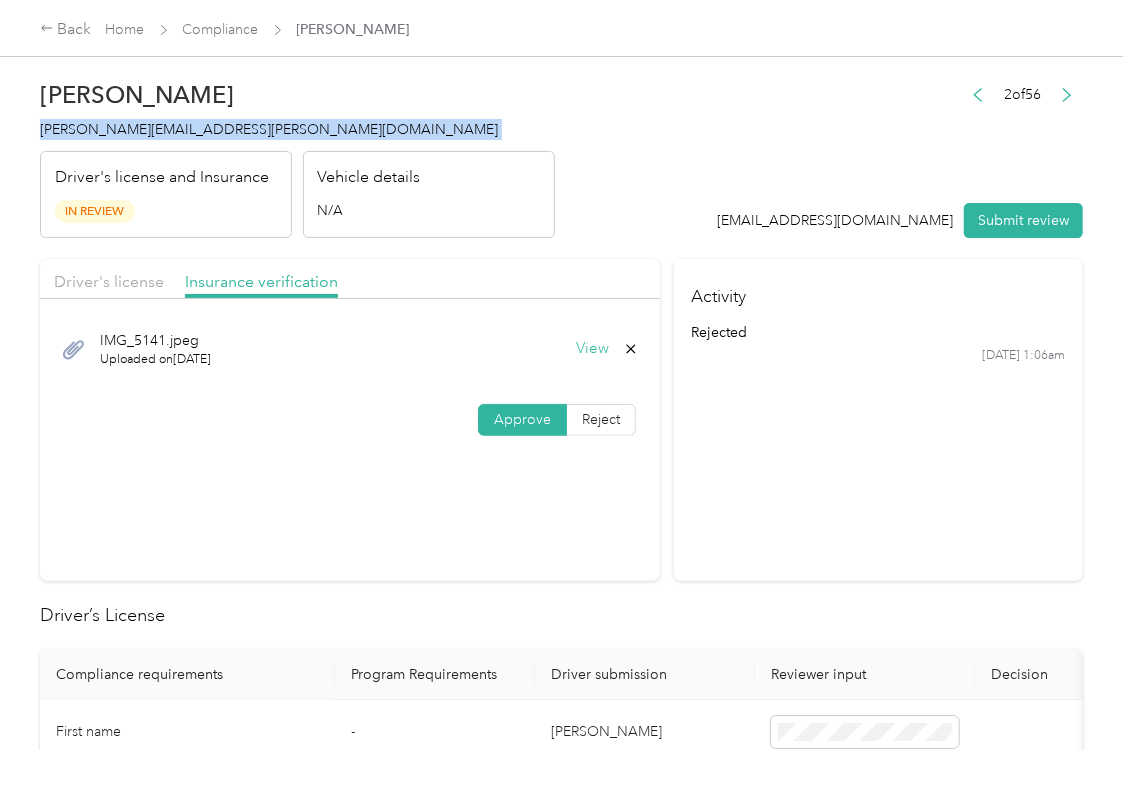 click on "Activity rejected [DATE] 1:06am" at bounding box center [878, 420] 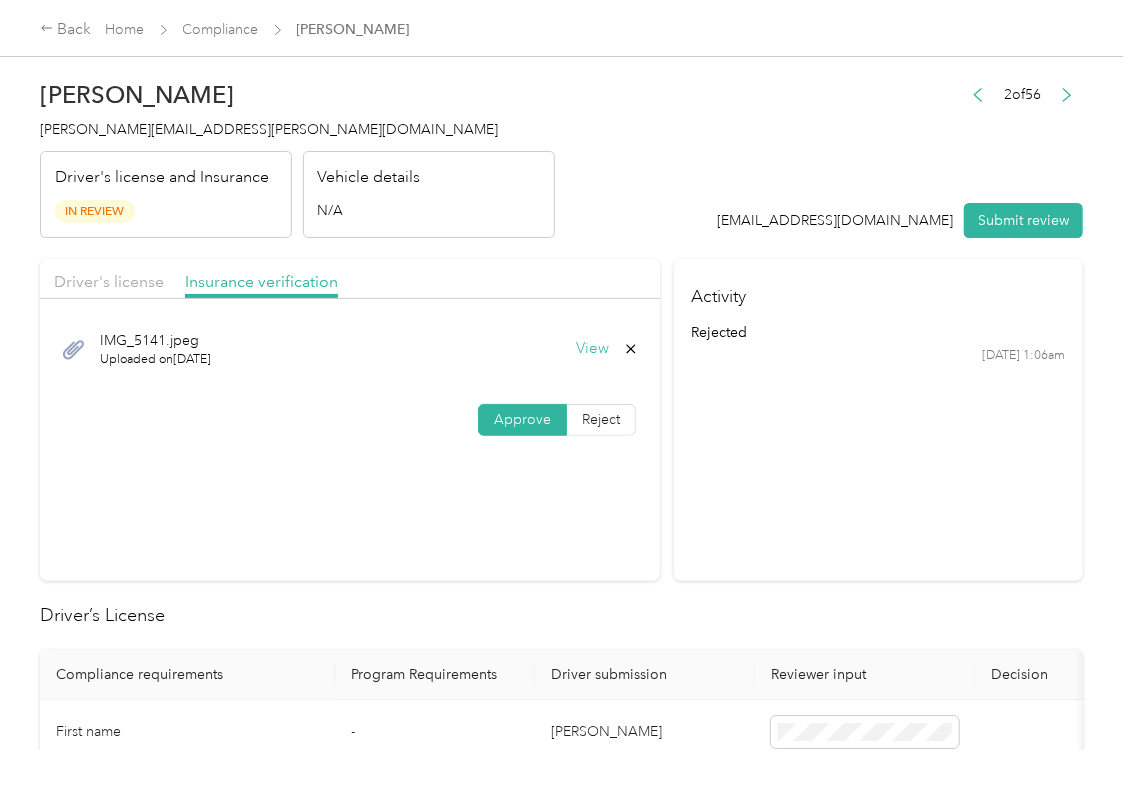 drag, startPoint x: 618, startPoint y: 206, endPoint x: 454, endPoint y: 281, distance: 180.3358 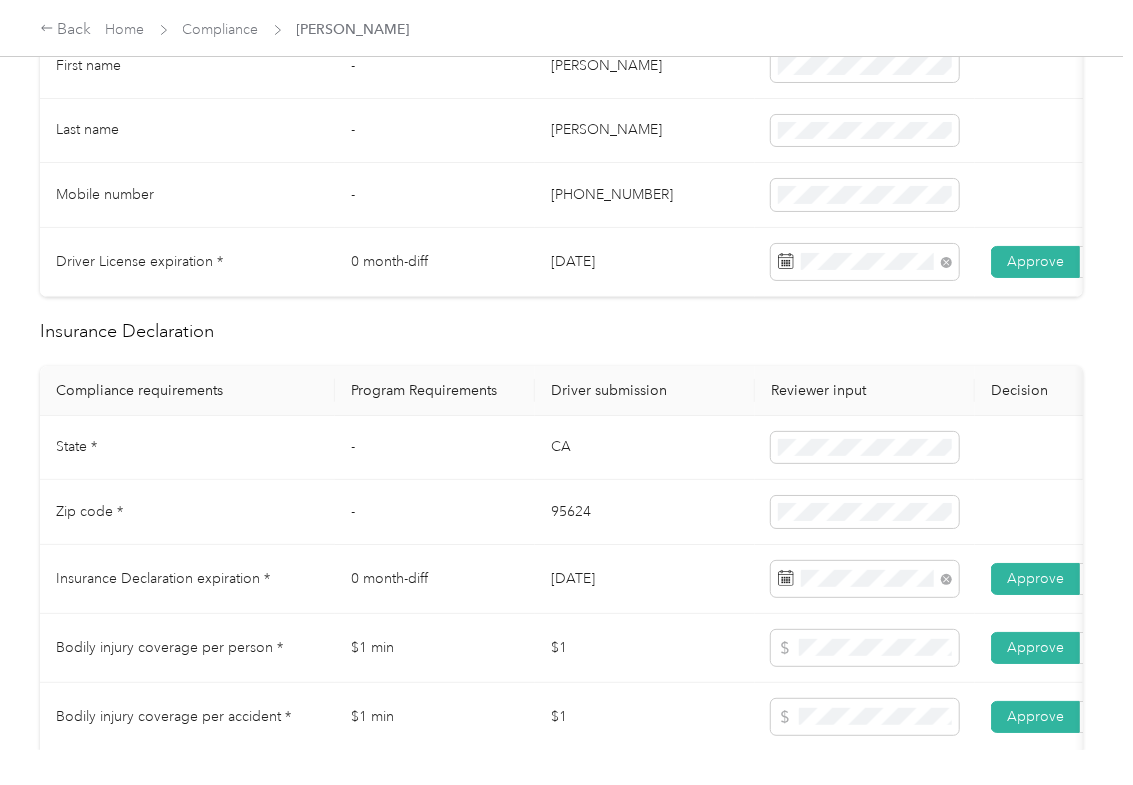 scroll, scrollTop: 0, scrollLeft: 0, axis: both 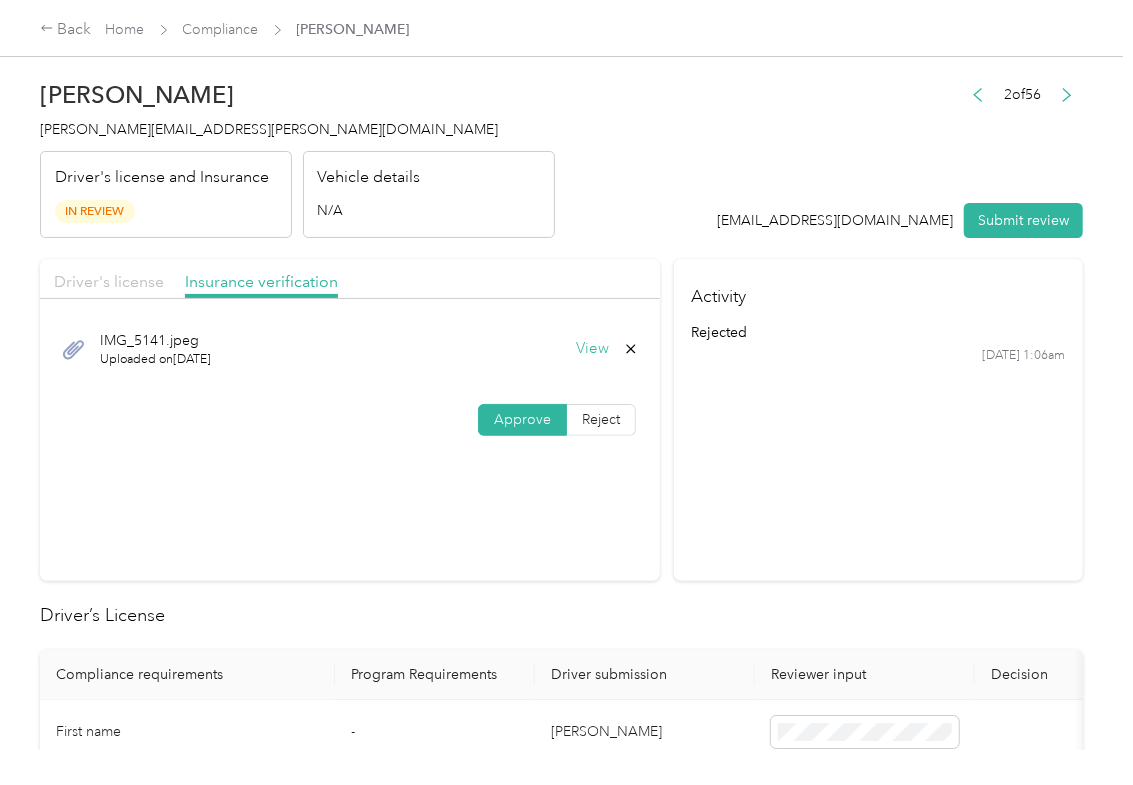 click on "Driver's license" at bounding box center (109, 281) 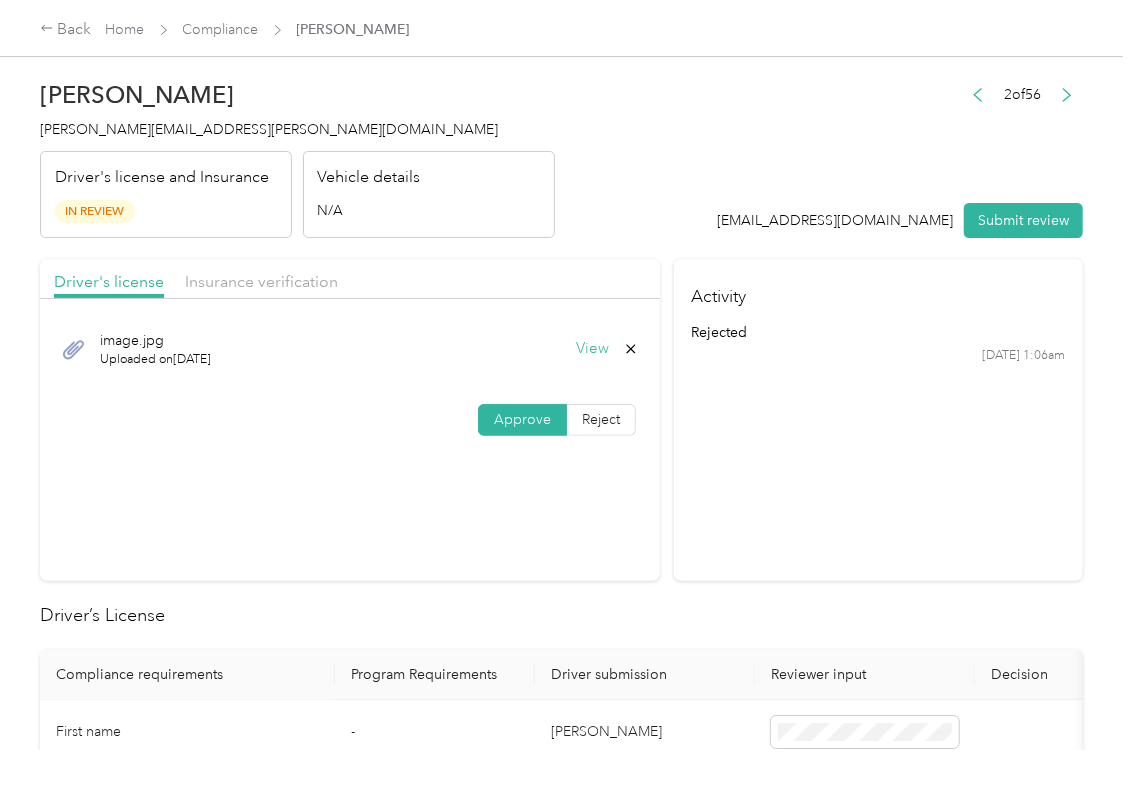 click on "View" at bounding box center [592, 349] 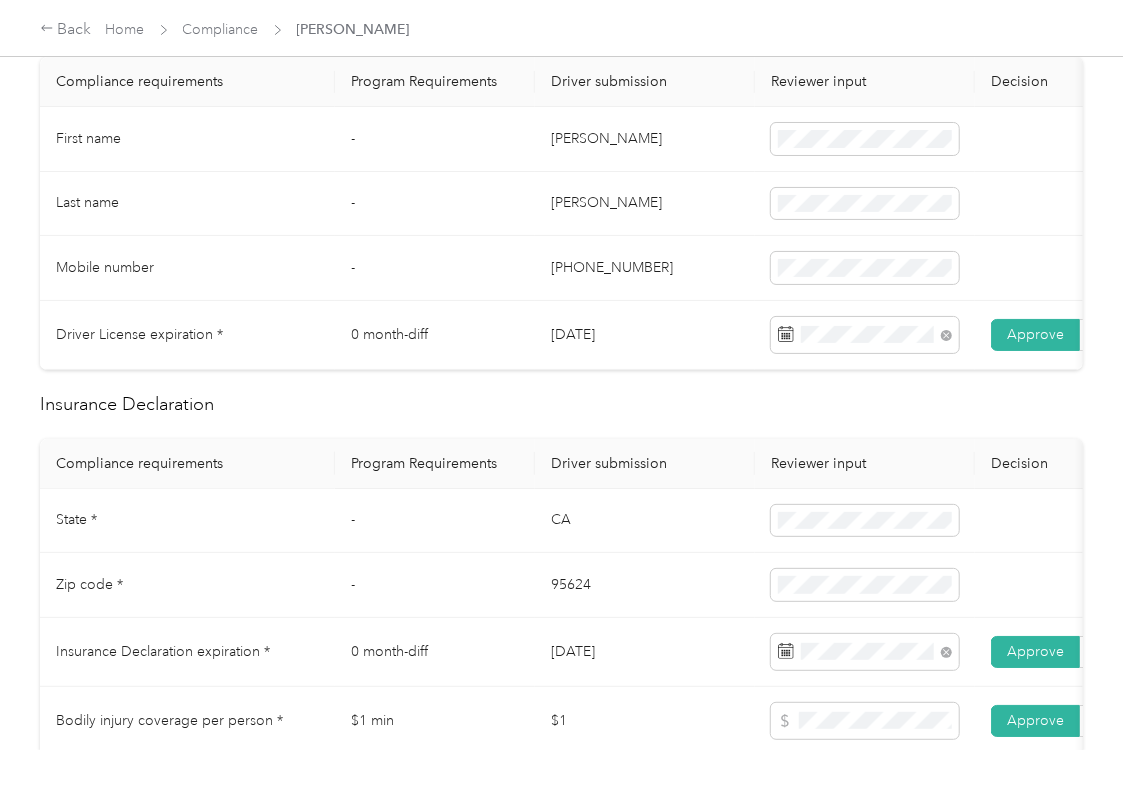 scroll, scrollTop: 666, scrollLeft: 0, axis: vertical 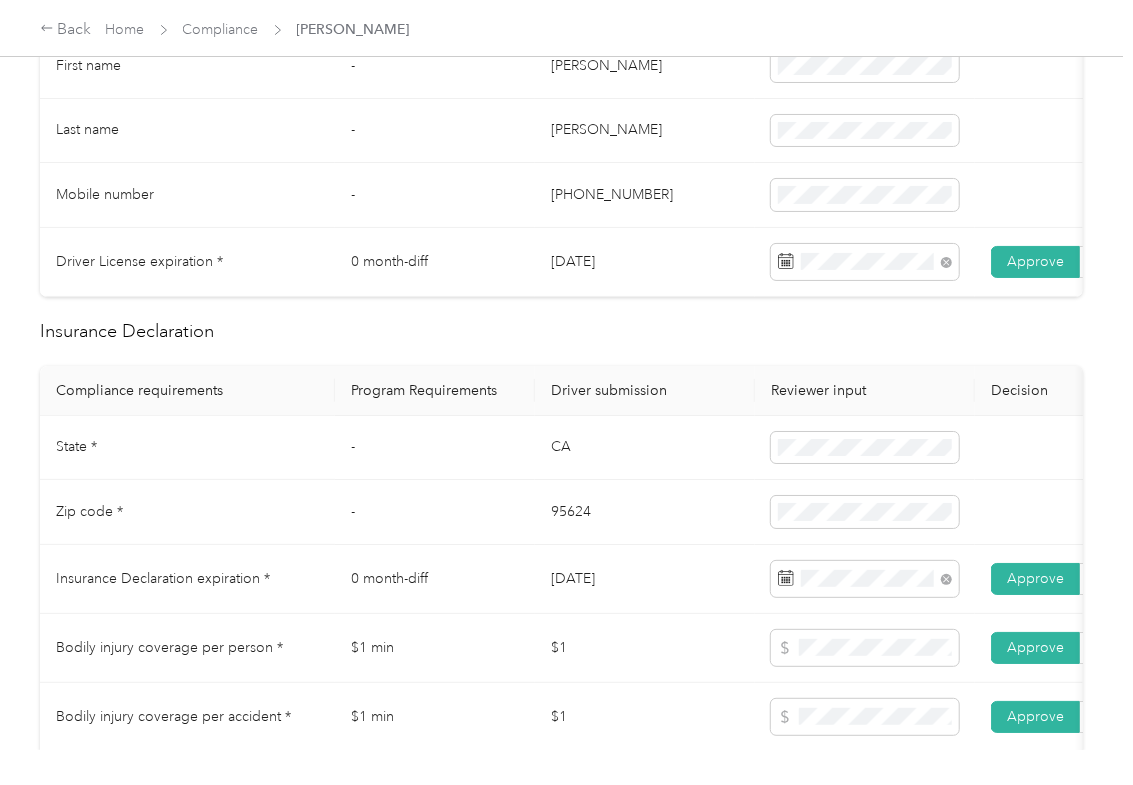 click on "CA" at bounding box center [645, 448] 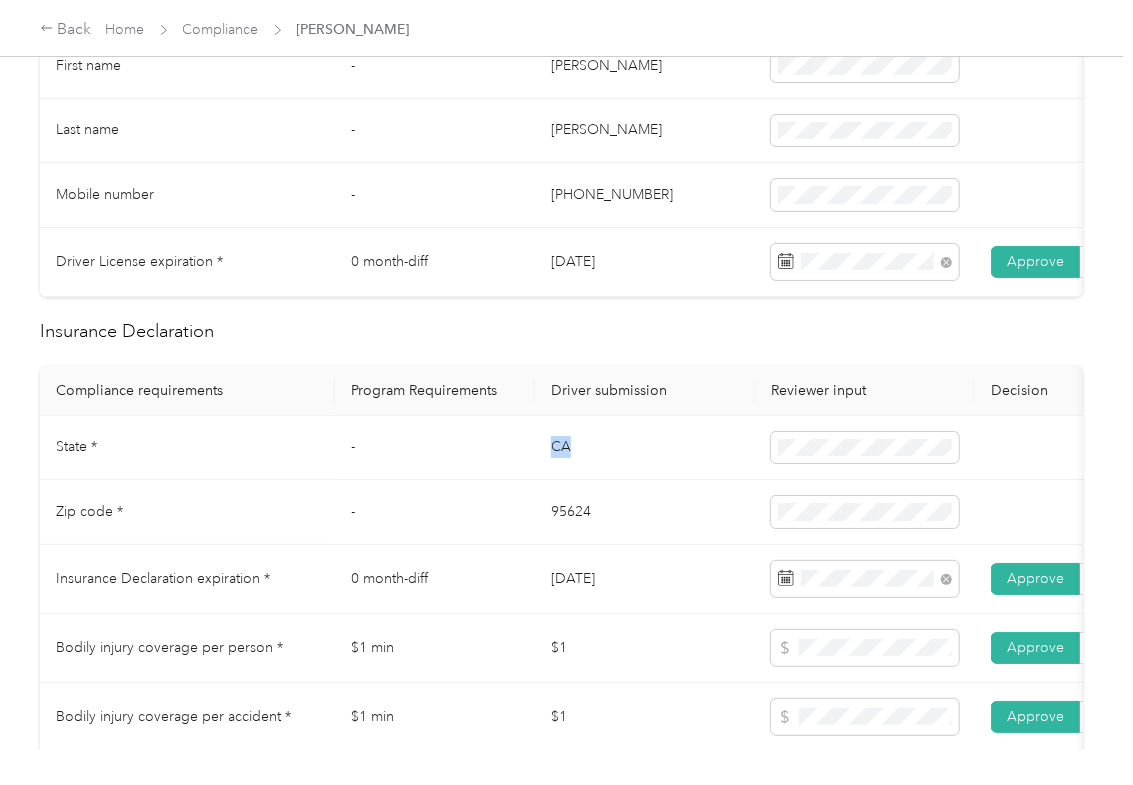 click on "CA" at bounding box center (645, 448) 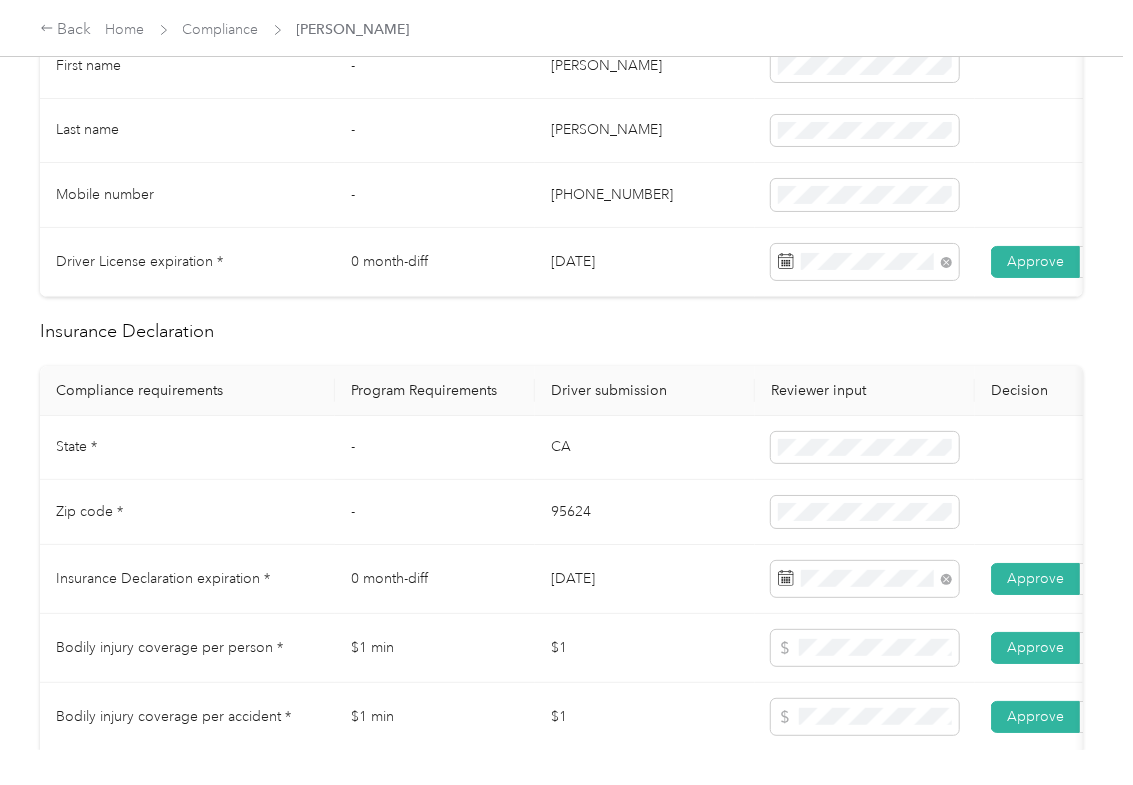 click on "95624" at bounding box center (645, 512) 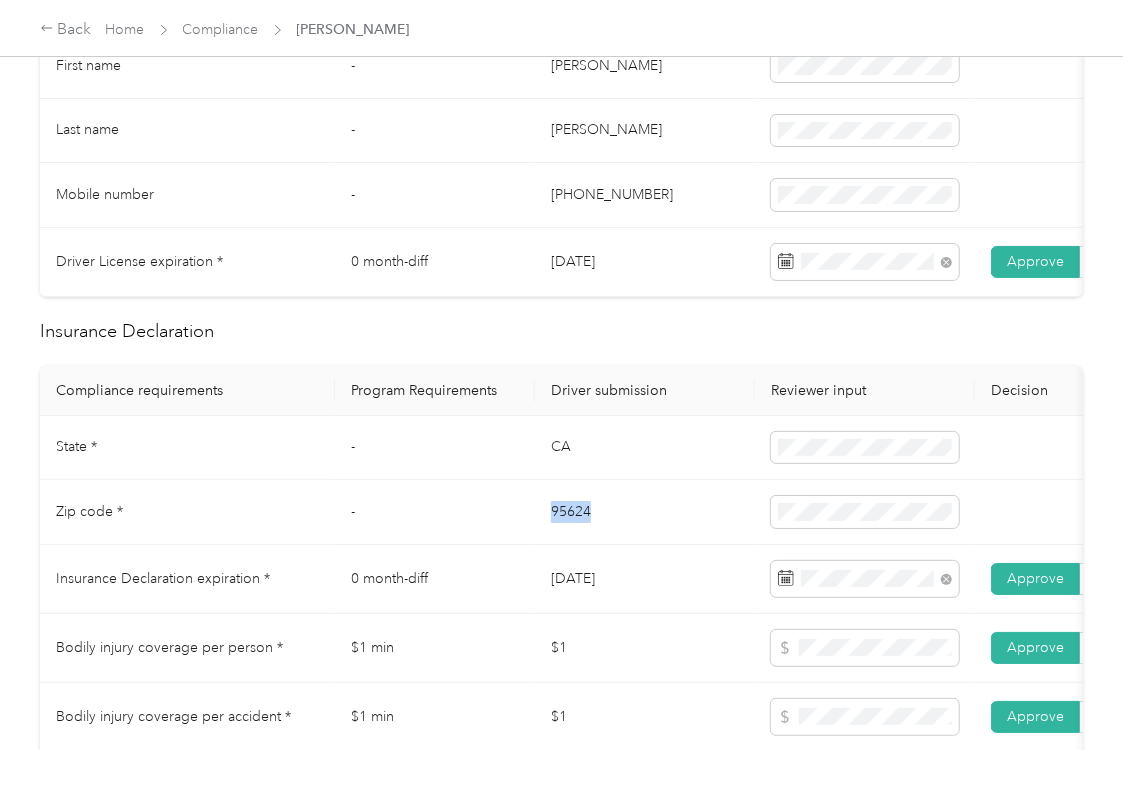 click on "95624" at bounding box center (645, 512) 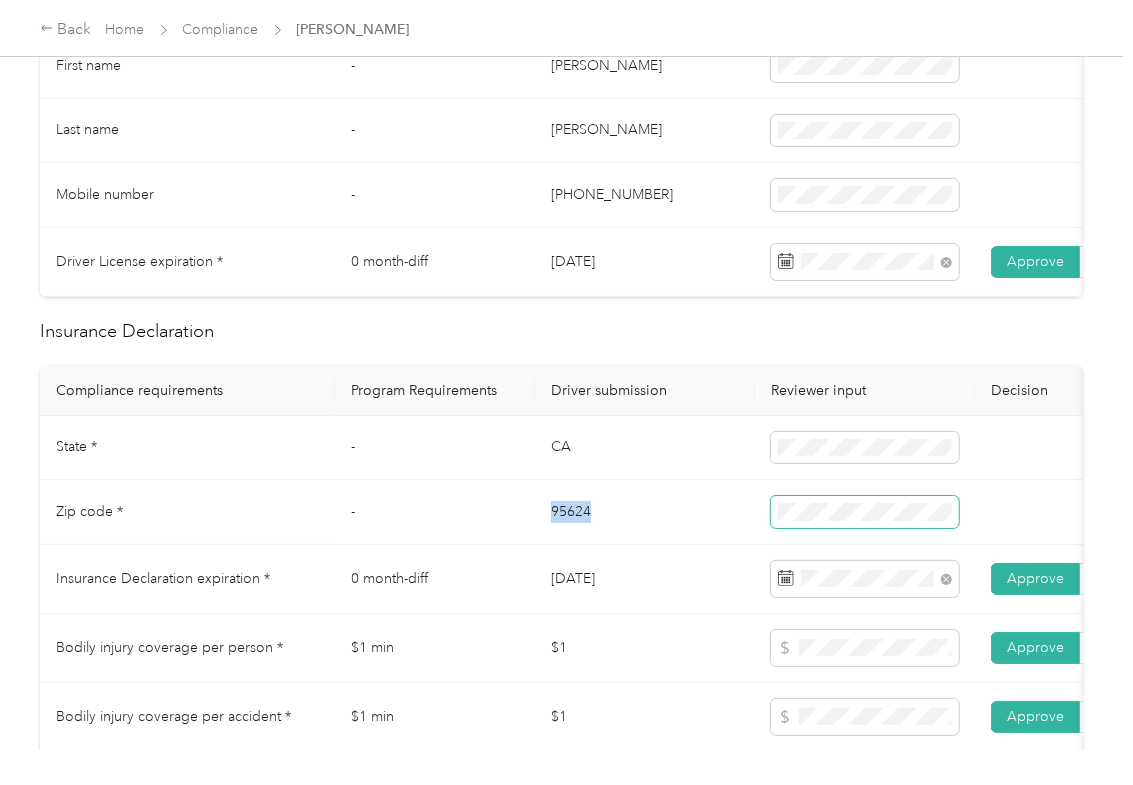 copy on "95624" 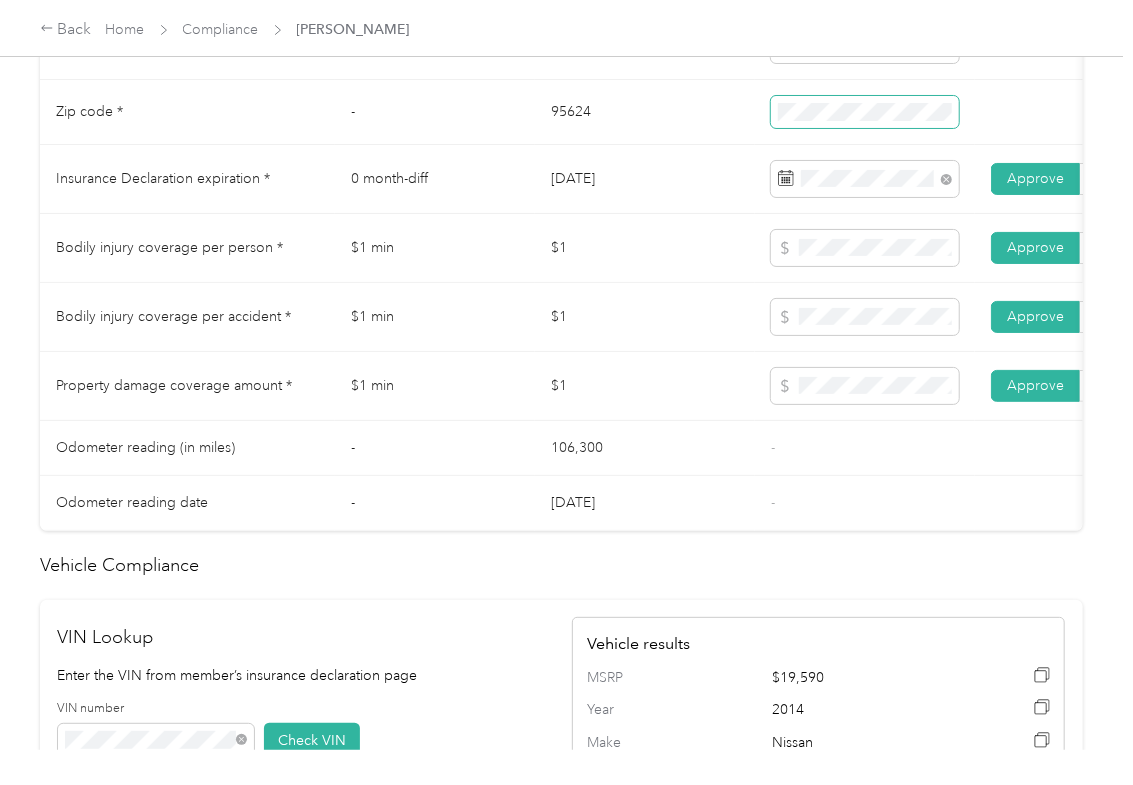scroll, scrollTop: 133, scrollLeft: 0, axis: vertical 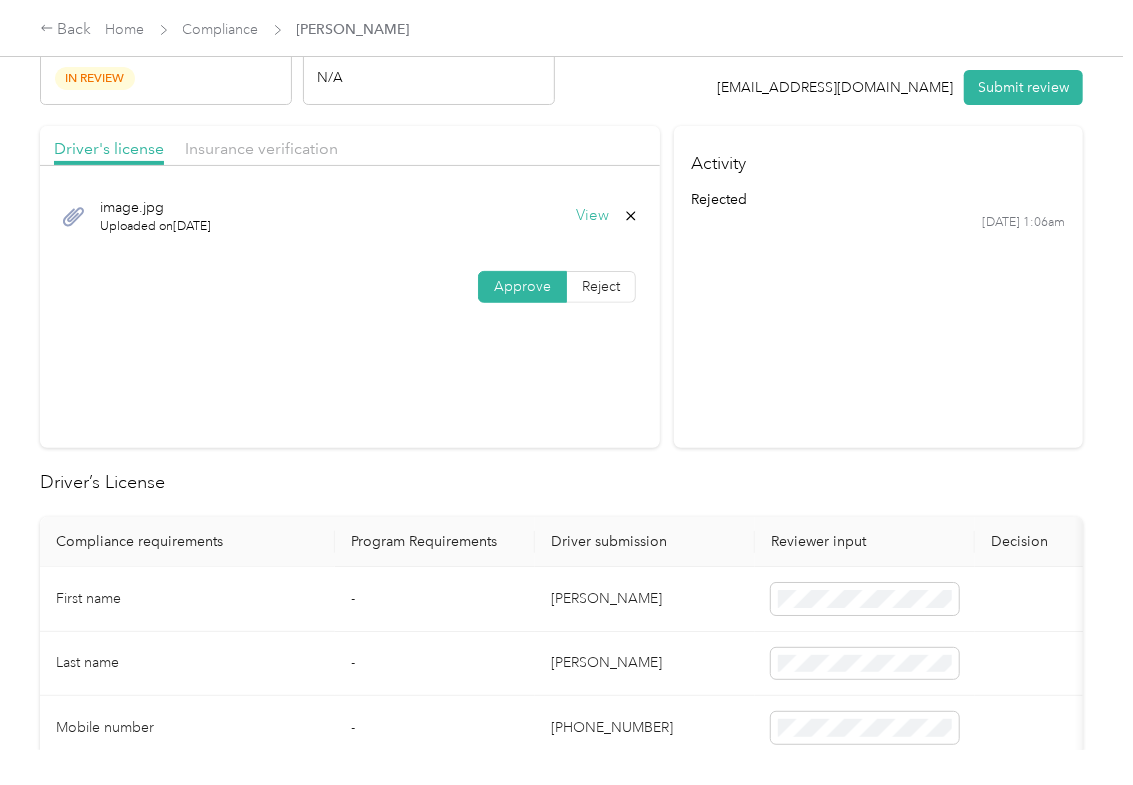 click on "Insurance verification" at bounding box center (261, 149) 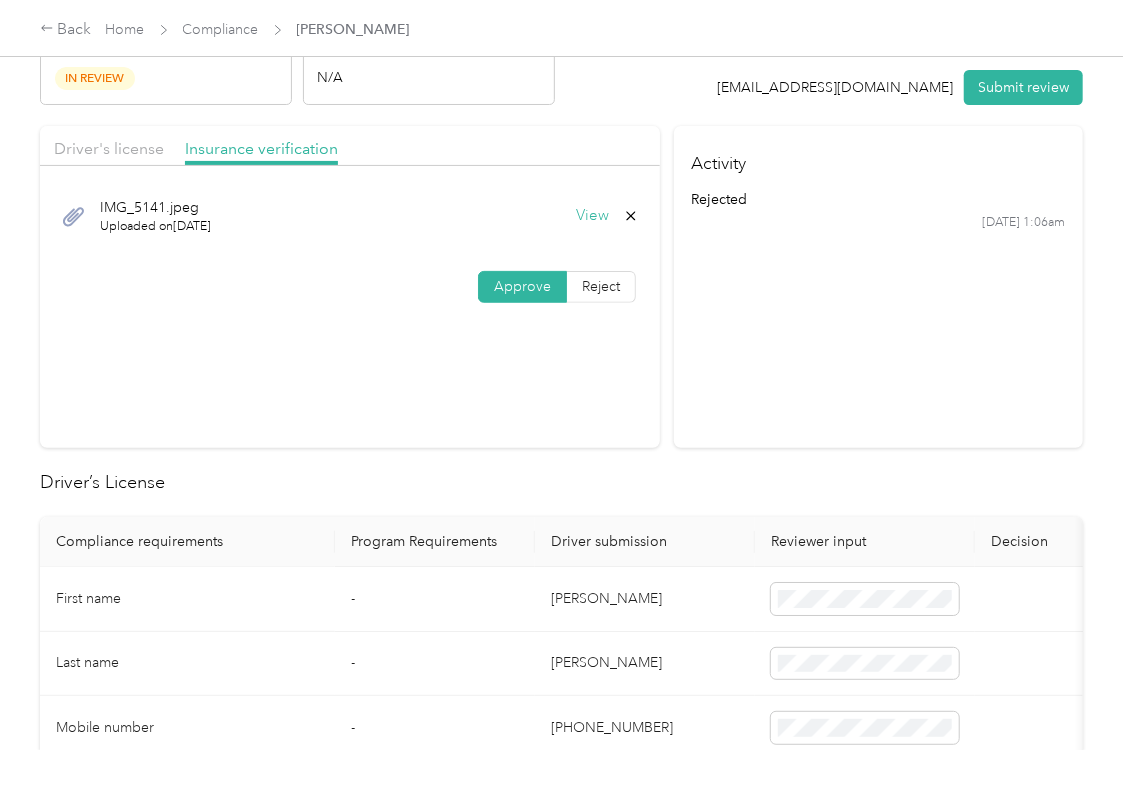 click on "View" at bounding box center [592, 216] 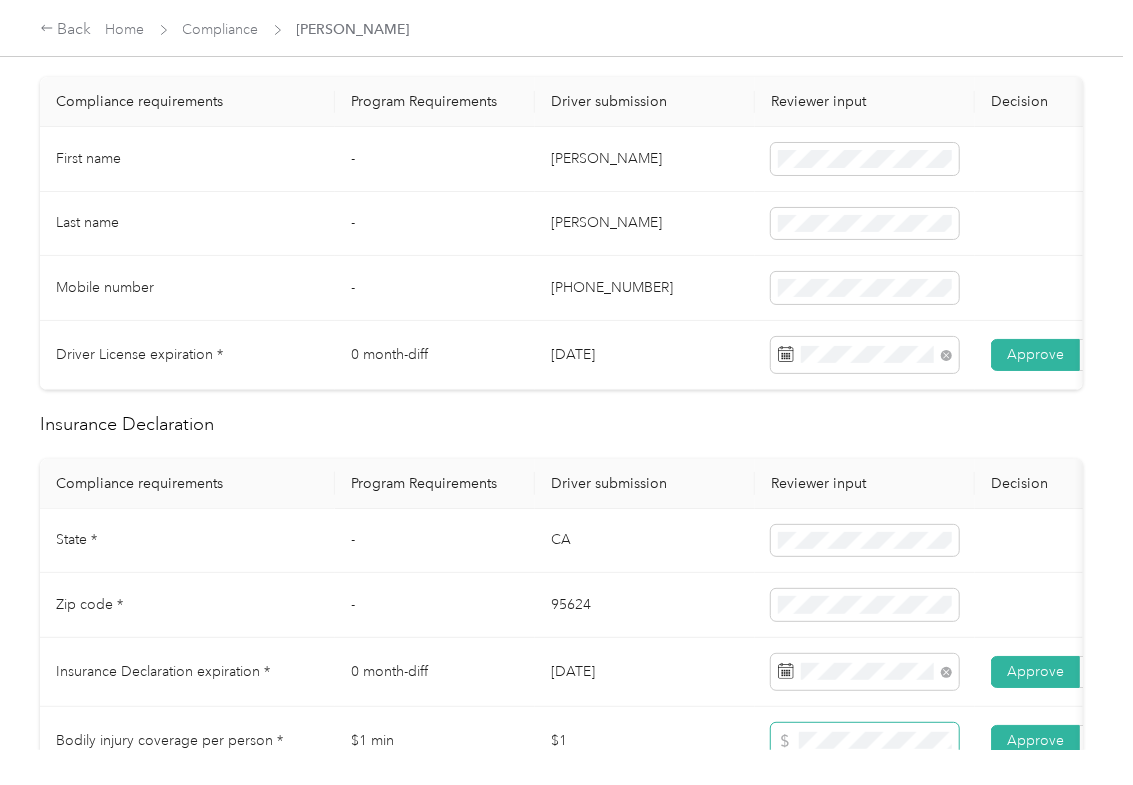 scroll, scrollTop: 800, scrollLeft: 0, axis: vertical 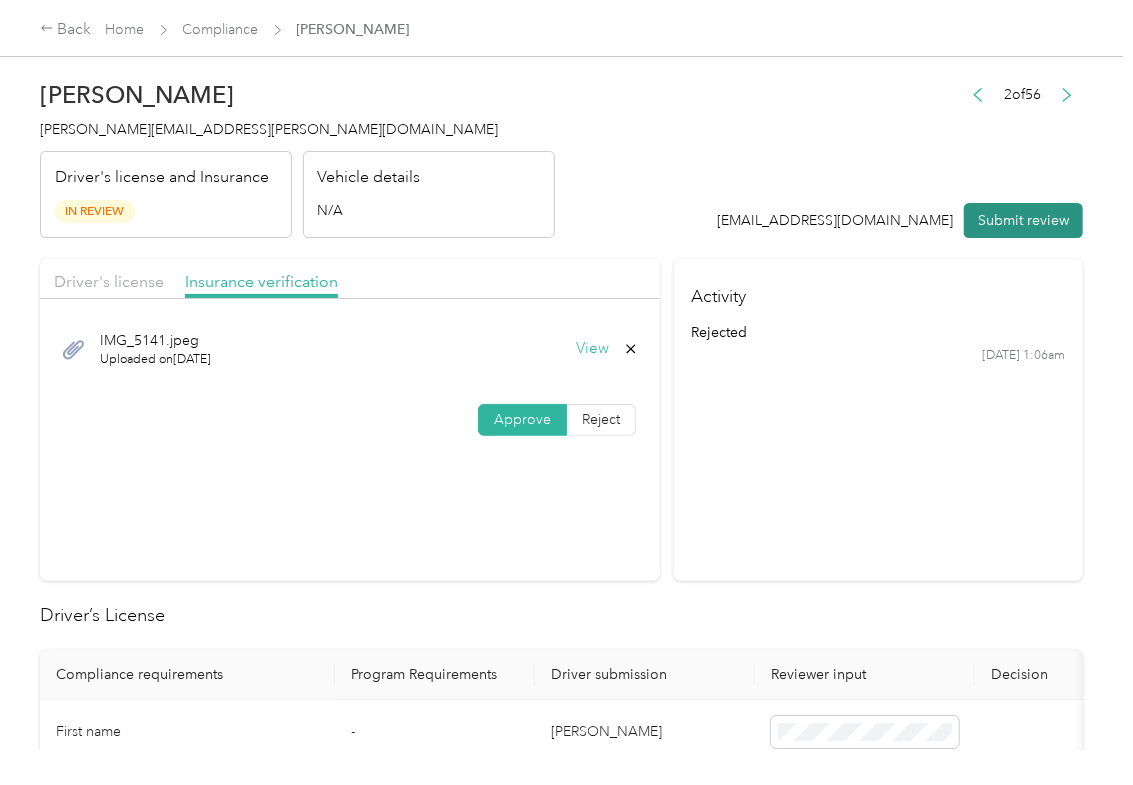 click on "Submit review" at bounding box center [1023, 220] 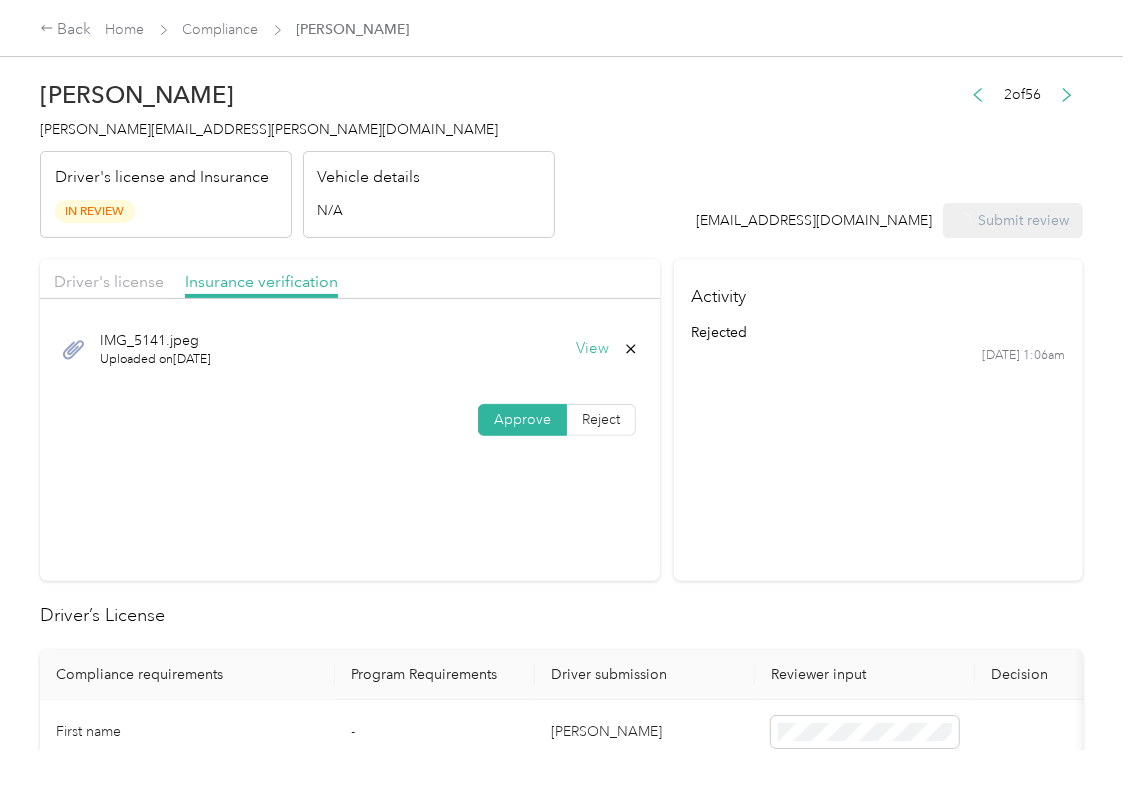 click on "[PERSON_NAME][EMAIL_ADDRESS][PERSON_NAME][DOMAIN_NAME]" at bounding box center [269, 129] 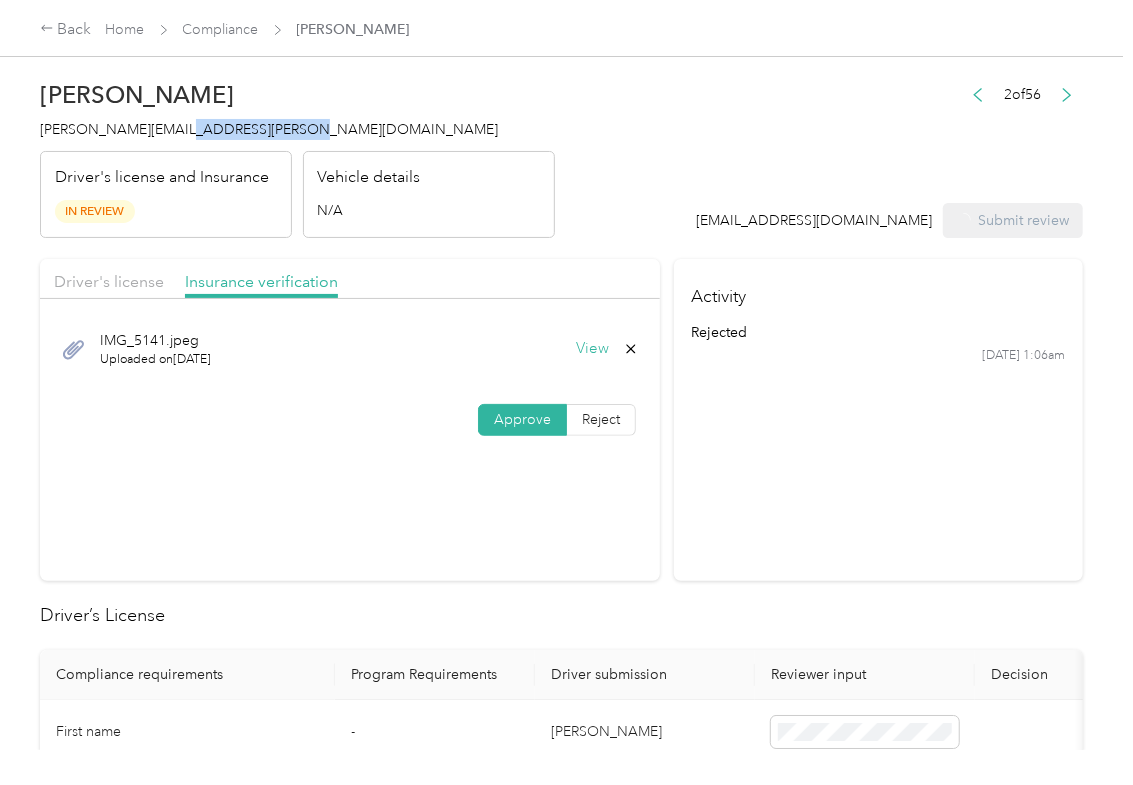 click on "[PERSON_NAME][EMAIL_ADDRESS][PERSON_NAME][DOMAIN_NAME]" at bounding box center [269, 129] 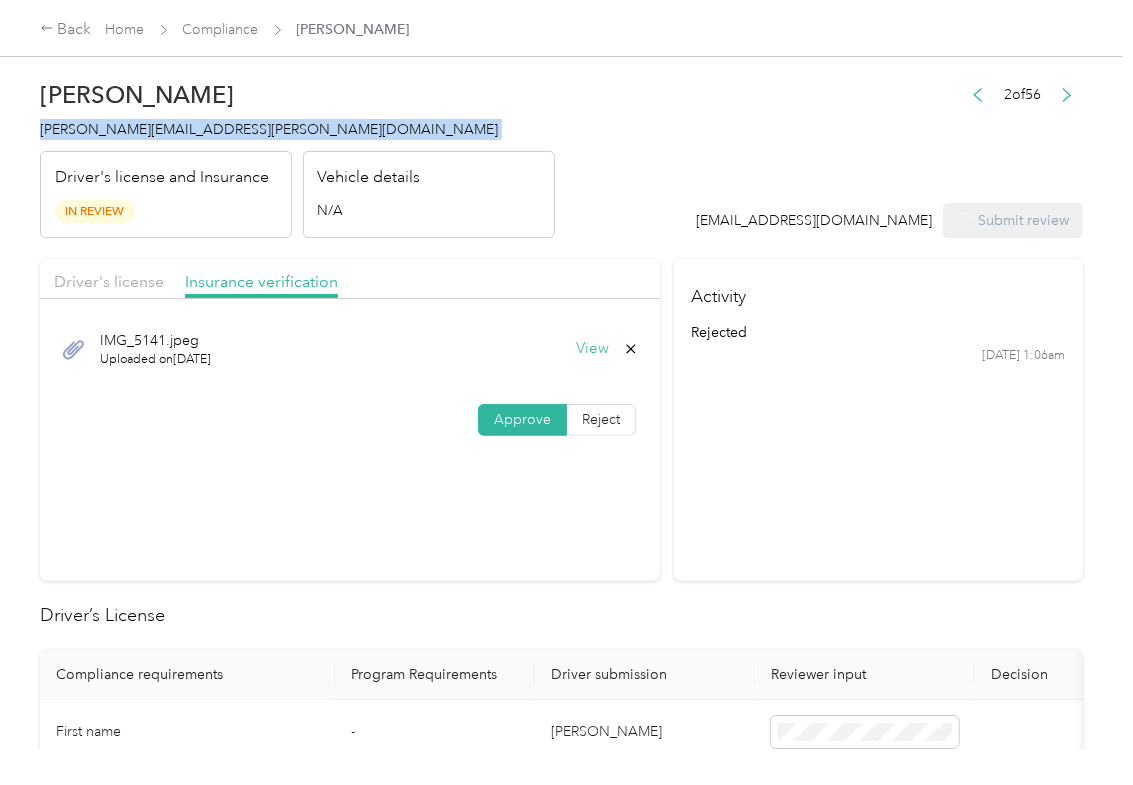 click on "[PERSON_NAME][EMAIL_ADDRESS][PERSON_NAME][DOMAIN_NAME]" at bounding box center (269, 129) 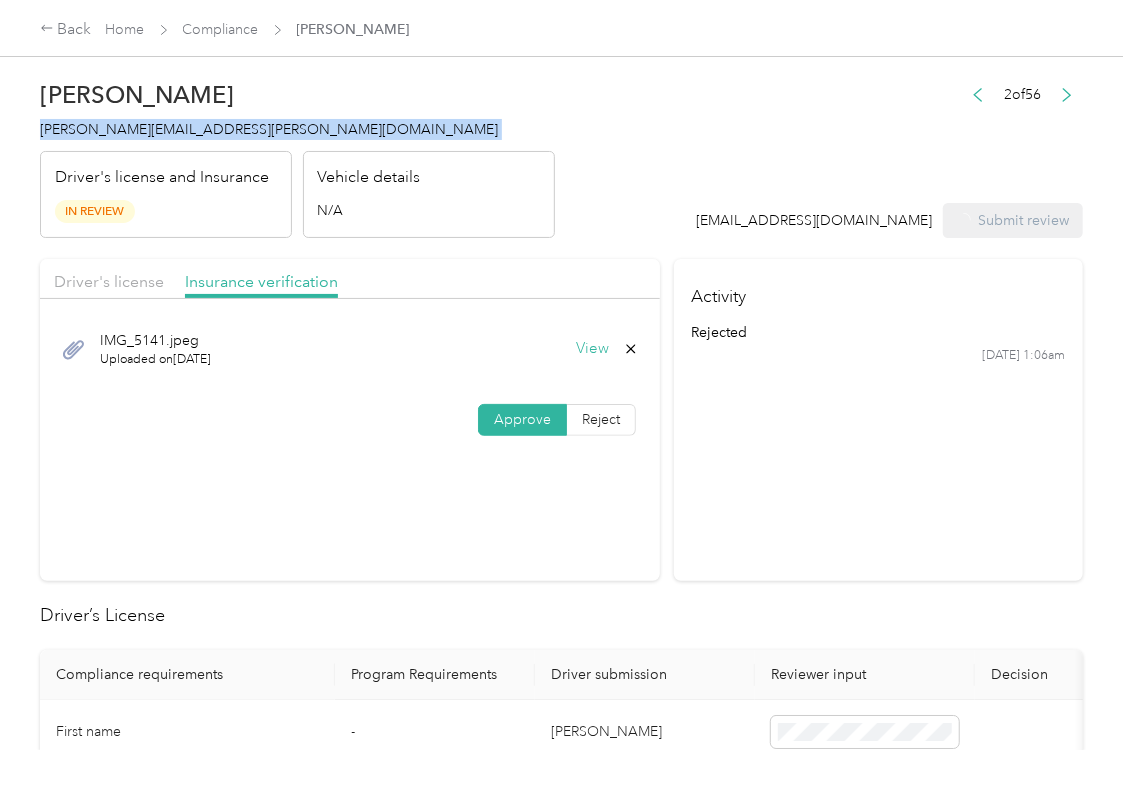 click on "[PERSON_NAME][EMAIL_ADDRESS][PERSON_NAME][DOMAIN_NAME]" at bounding box center [269, 129] 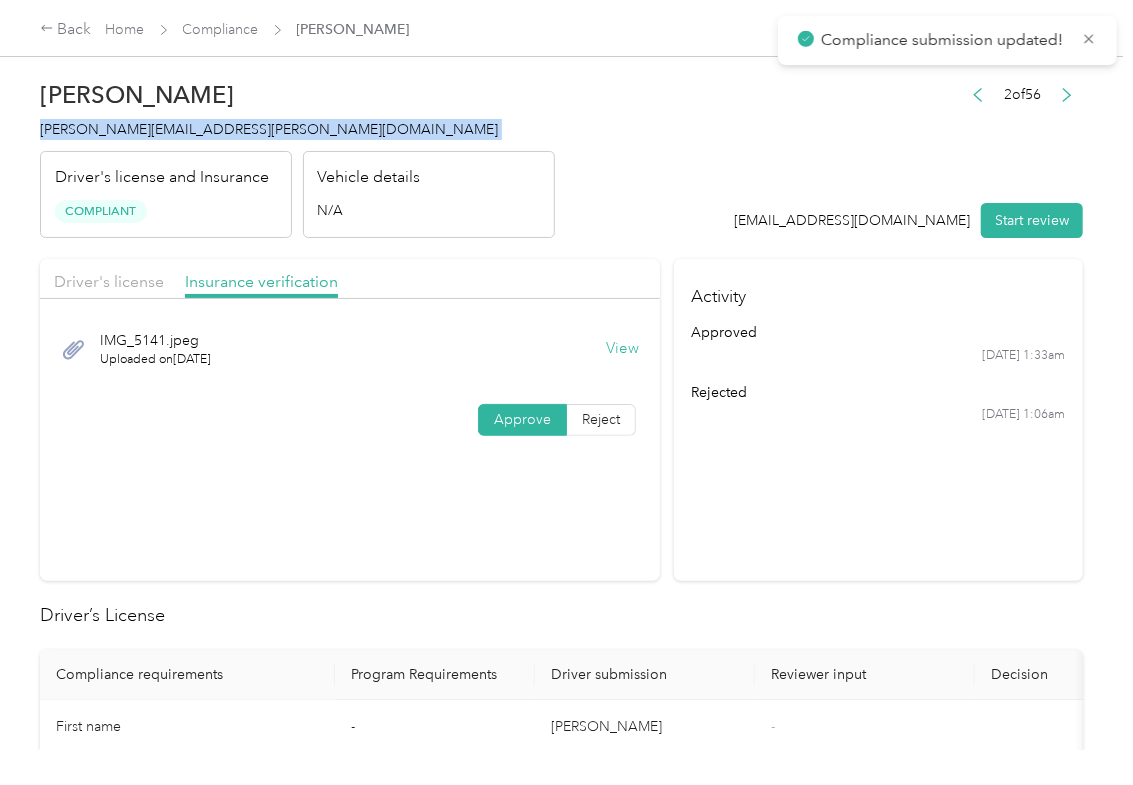 copy on "[PERSON_NAME][EMAIL_ADDRESS][PERSON_NAME][DOMAIN_NAME]" 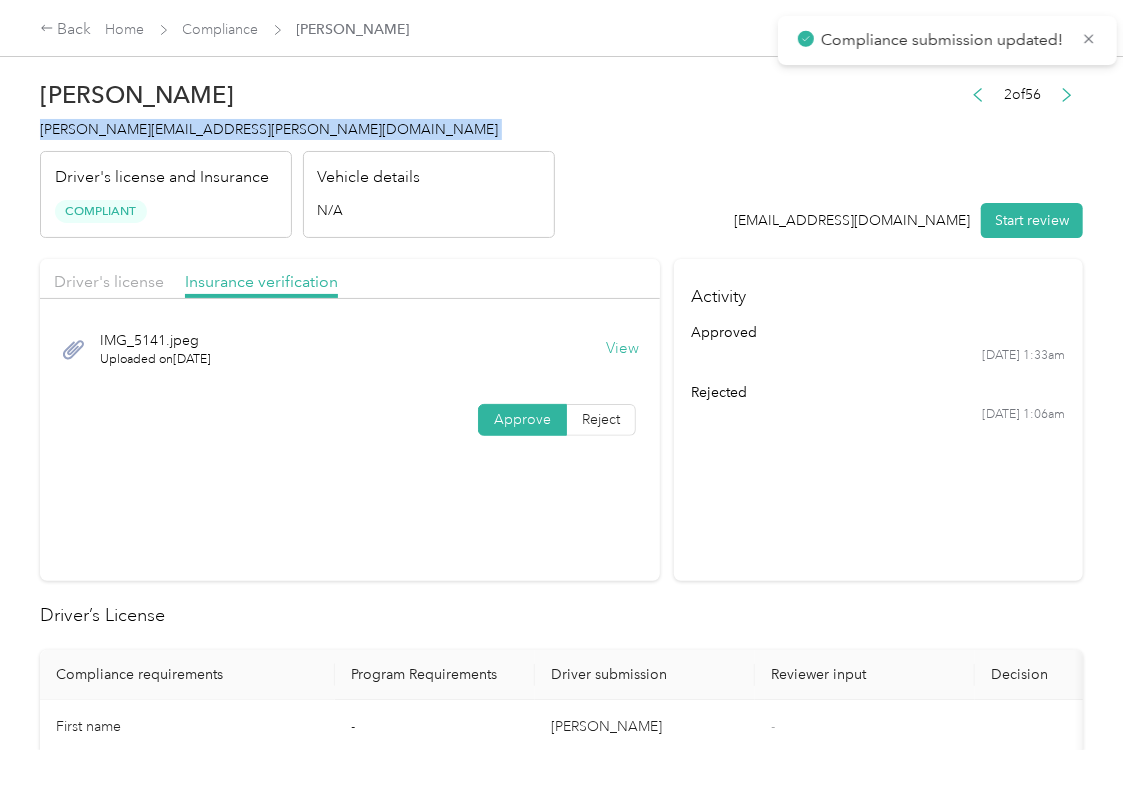click on "[PERSON_NAME] Lozano [EMAIL_ADDRESS][PERSON_NAME][DOMAIN_NAME] Driver's license and Insurance Compliant Vehicle details N/A 2  of  56 [EMAIL_ADDRESS][DOMAIN_NAME] Start review" at bounding box center (561, 154) 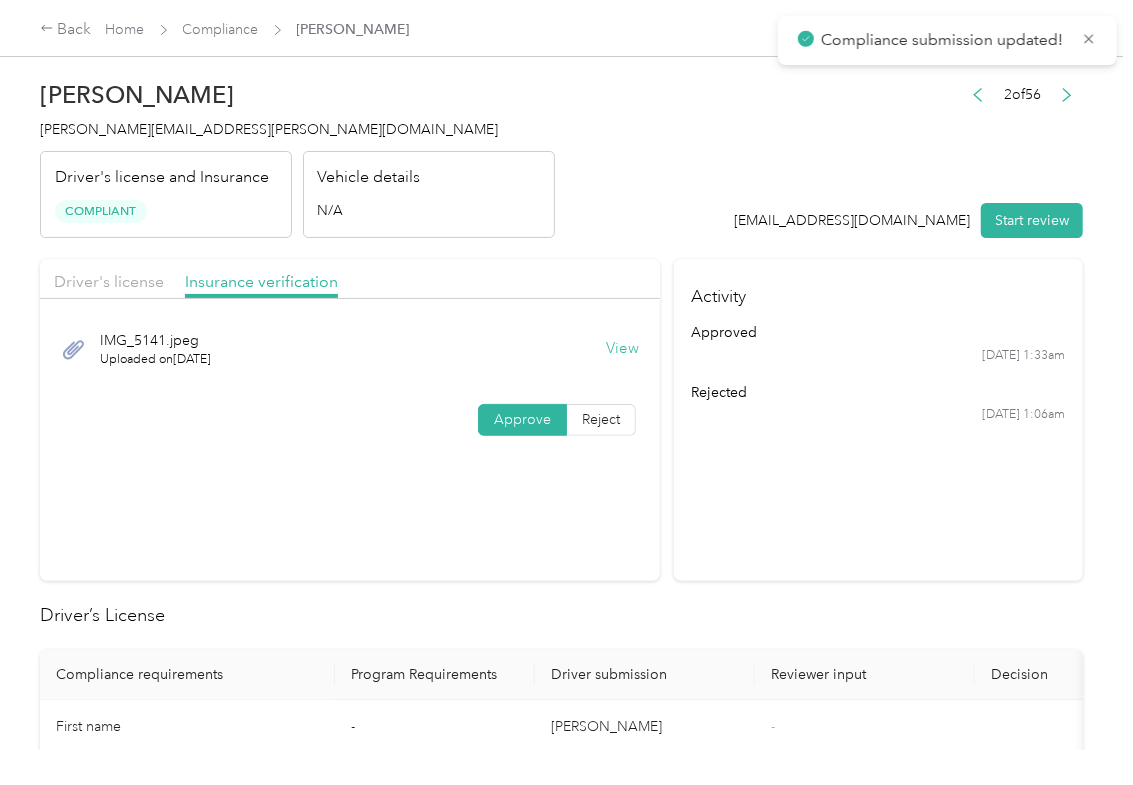 drag, startPoint x: 1085, startPoint y: 37, endPoint x: 890, endPoint y: 40, distance: 195.02307 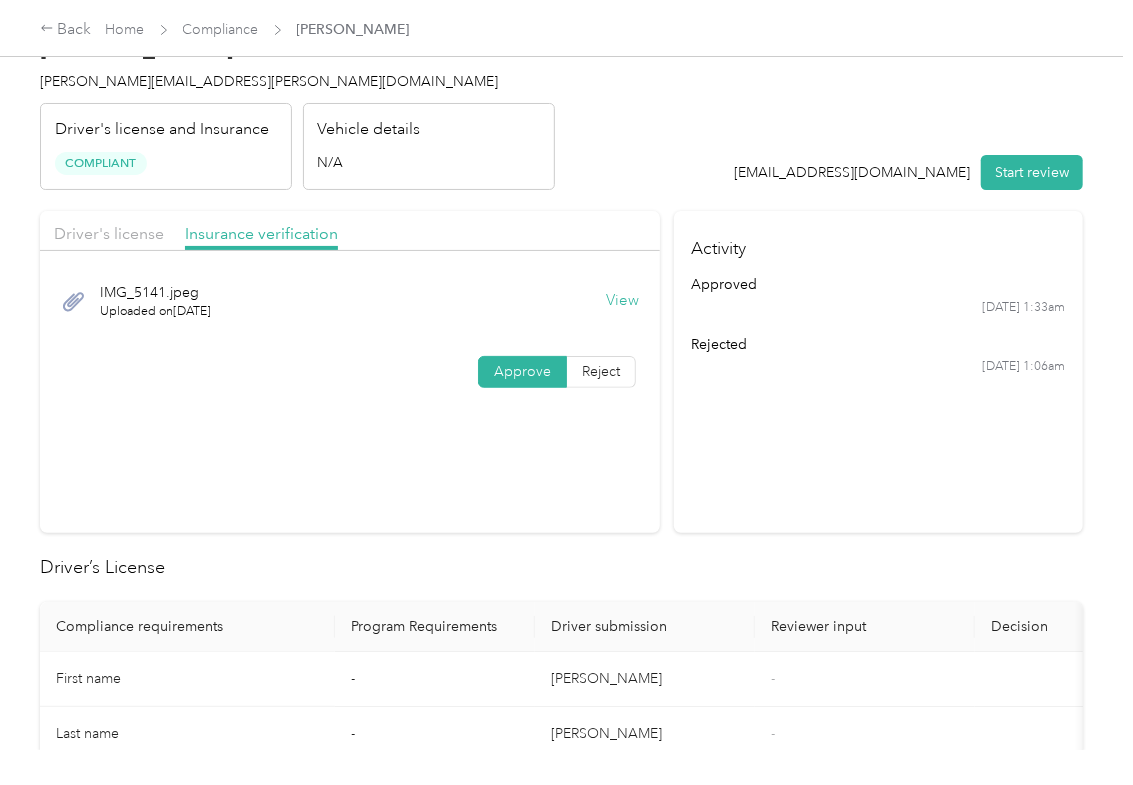 scroll, scrollTop: 0, scrollLeft: 0, axis: both 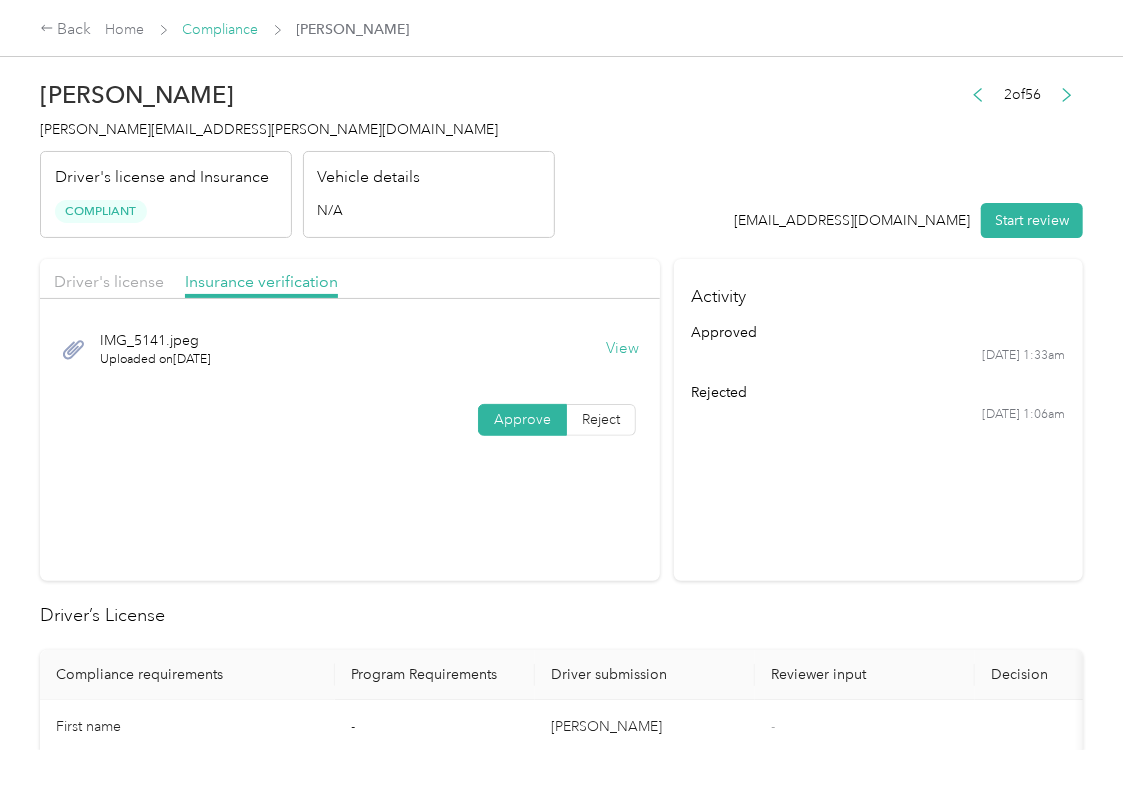 click on "Compliance" at bounding box center [221, 29] 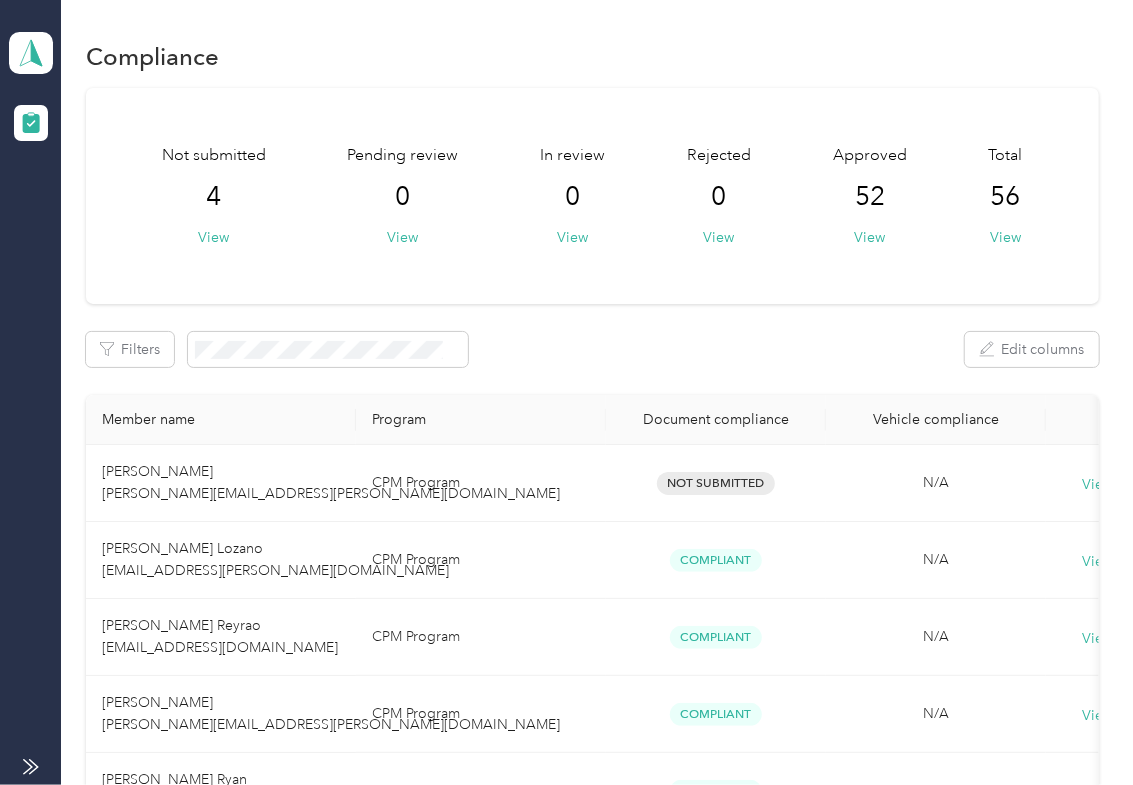 click on "Not submitted 4 View Pending review 0 View In review 0 View Rejected 0 View Approved 52 View Total 56 View" at bounding box center [592, 196] 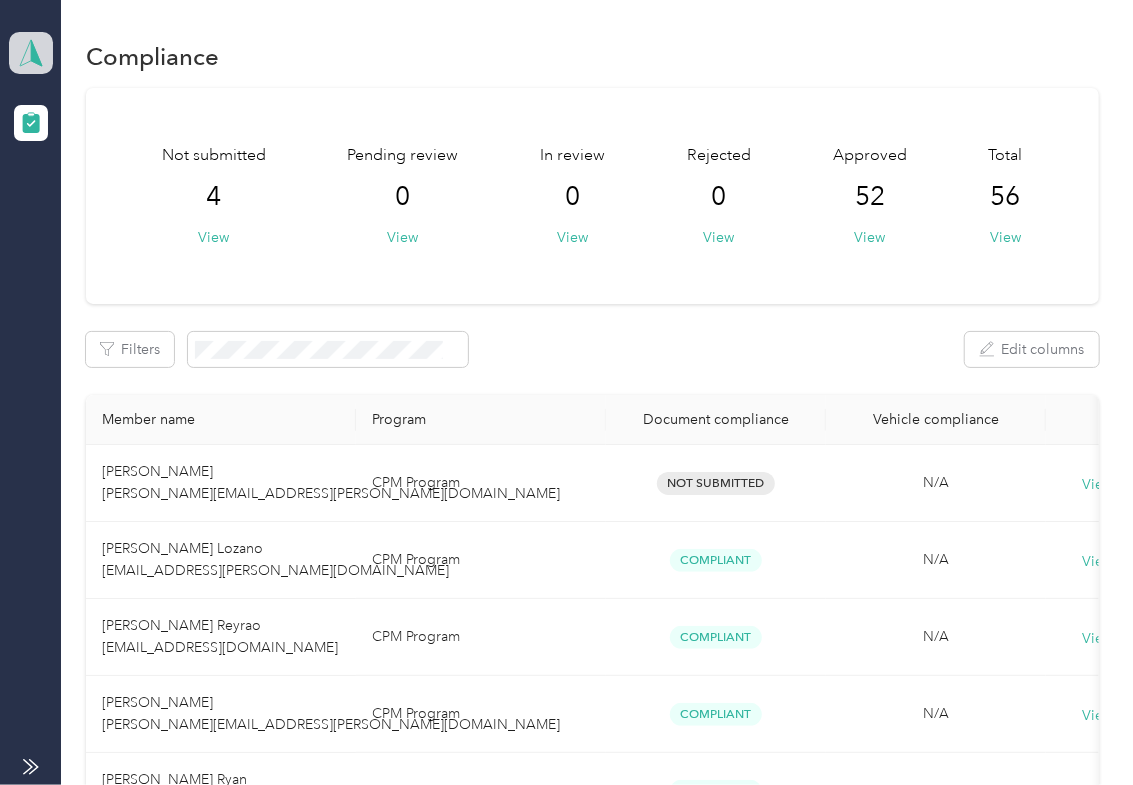 click 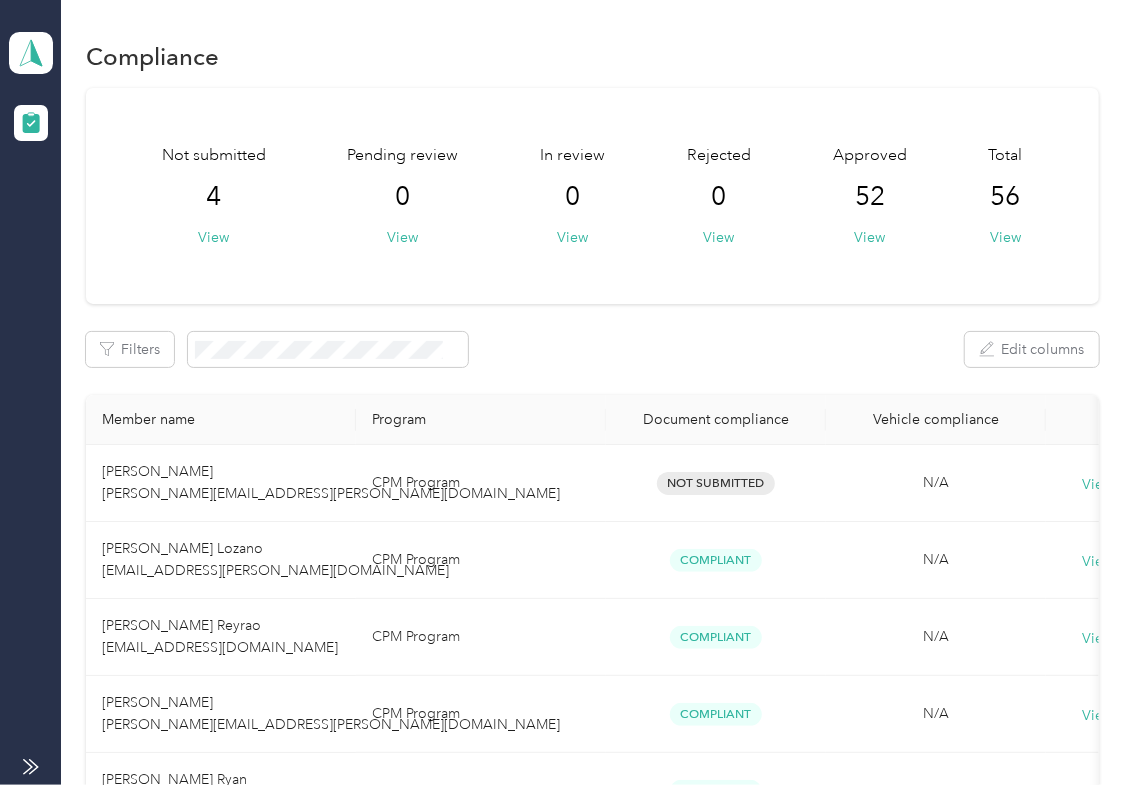 click on "Log out" at bounding box center (64, 209) 